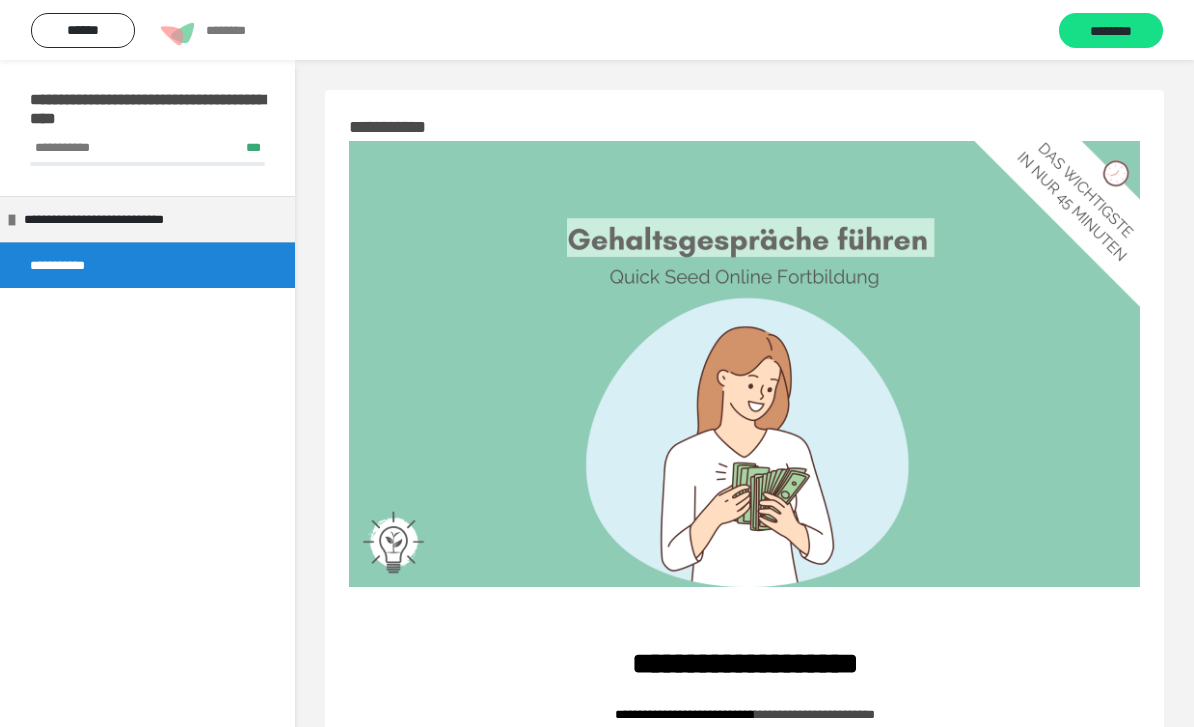 scroll, scrollTop: 1877, scrollLeft: 0, axis: vertical 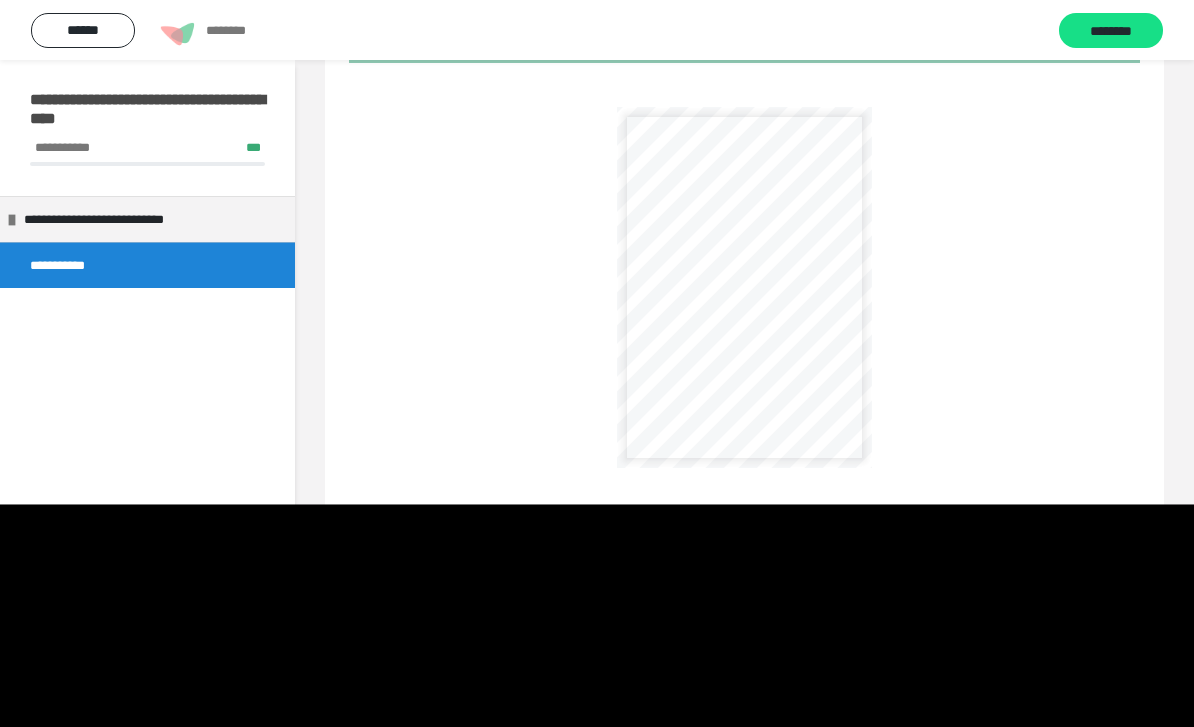 click on "**********" at bounding box center (811, 198) 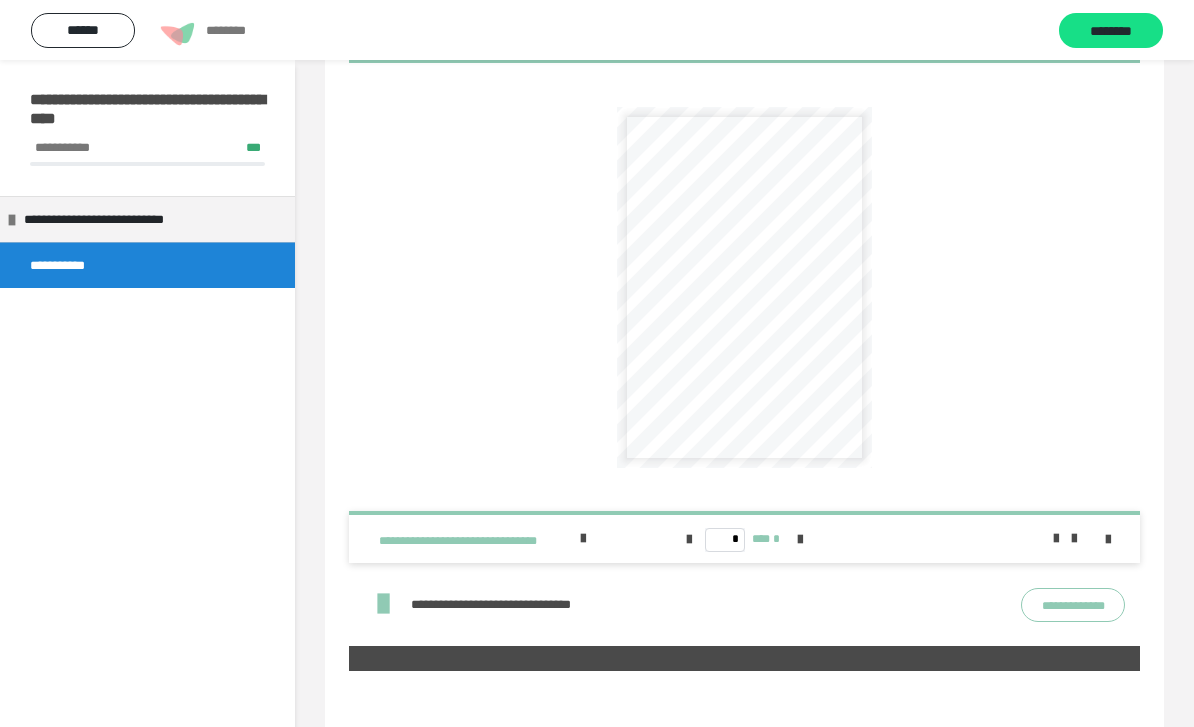 click on "**********" at bounding box center (808, 205) 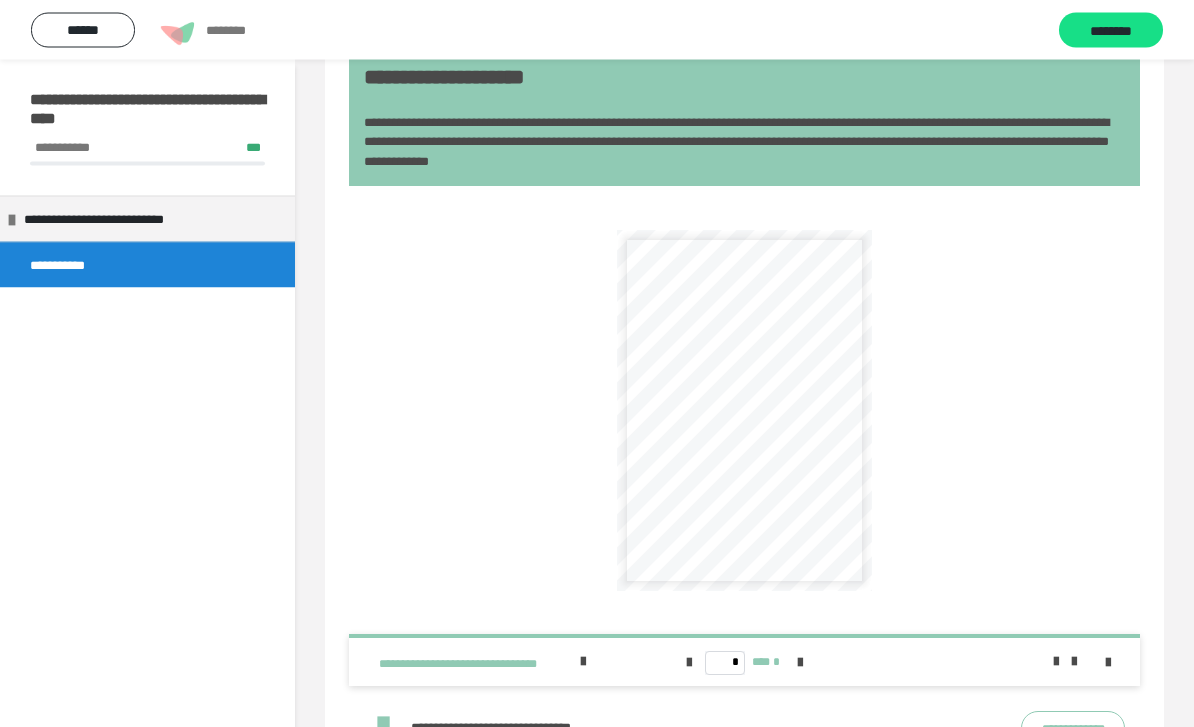 scroll, scrollTop: 1081, scrollLeft: 0, axis: vertical 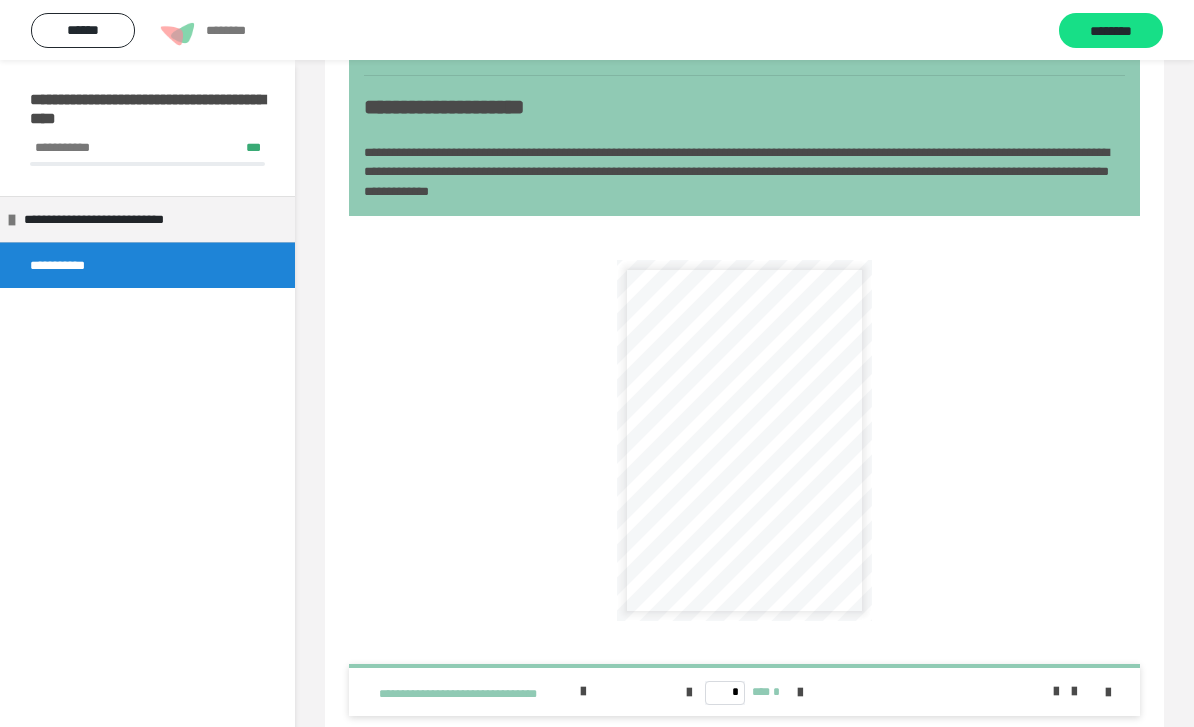 click on "**********" at bounding box center [744, 440] 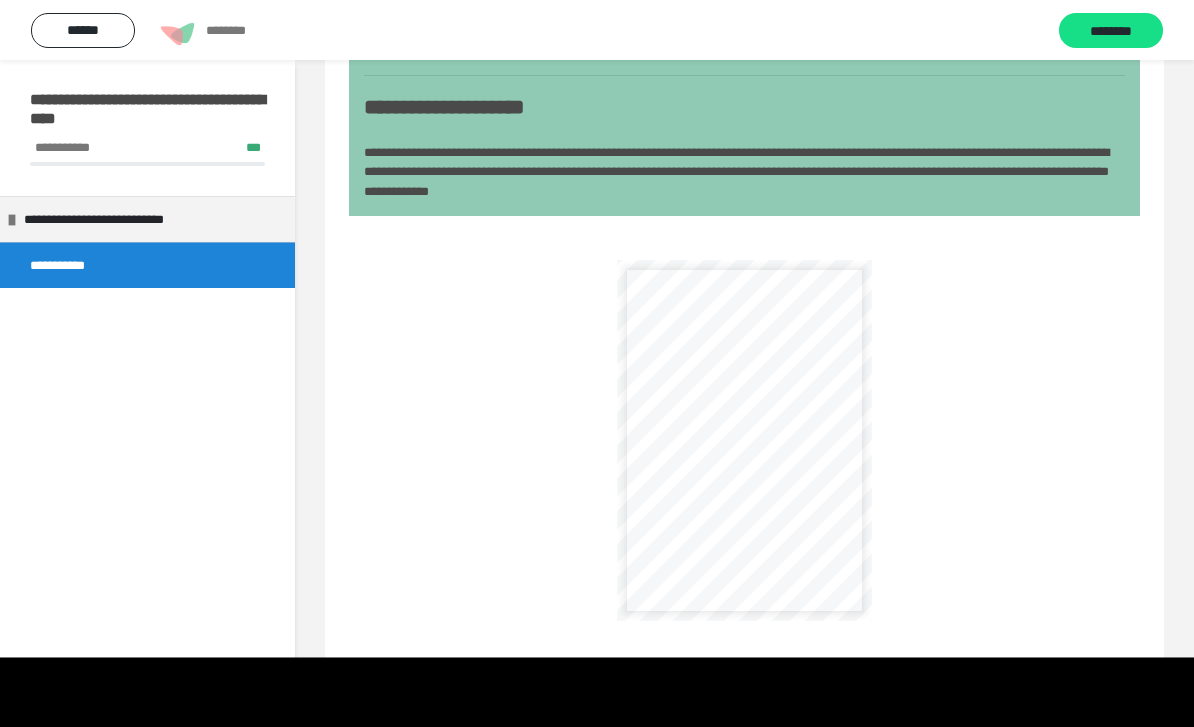 click on "**********" at bounding box center (809, 553) 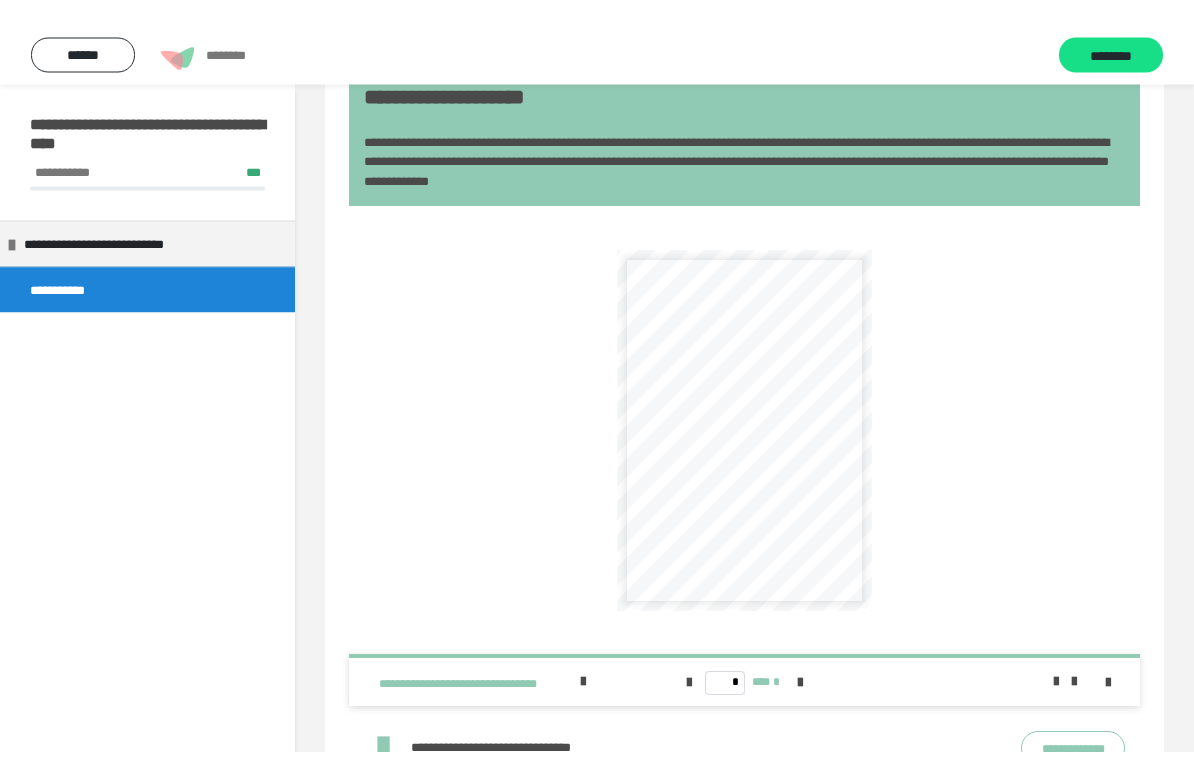 scroll, scrollTop: 24, scrollLeft: 0, axis: vertical 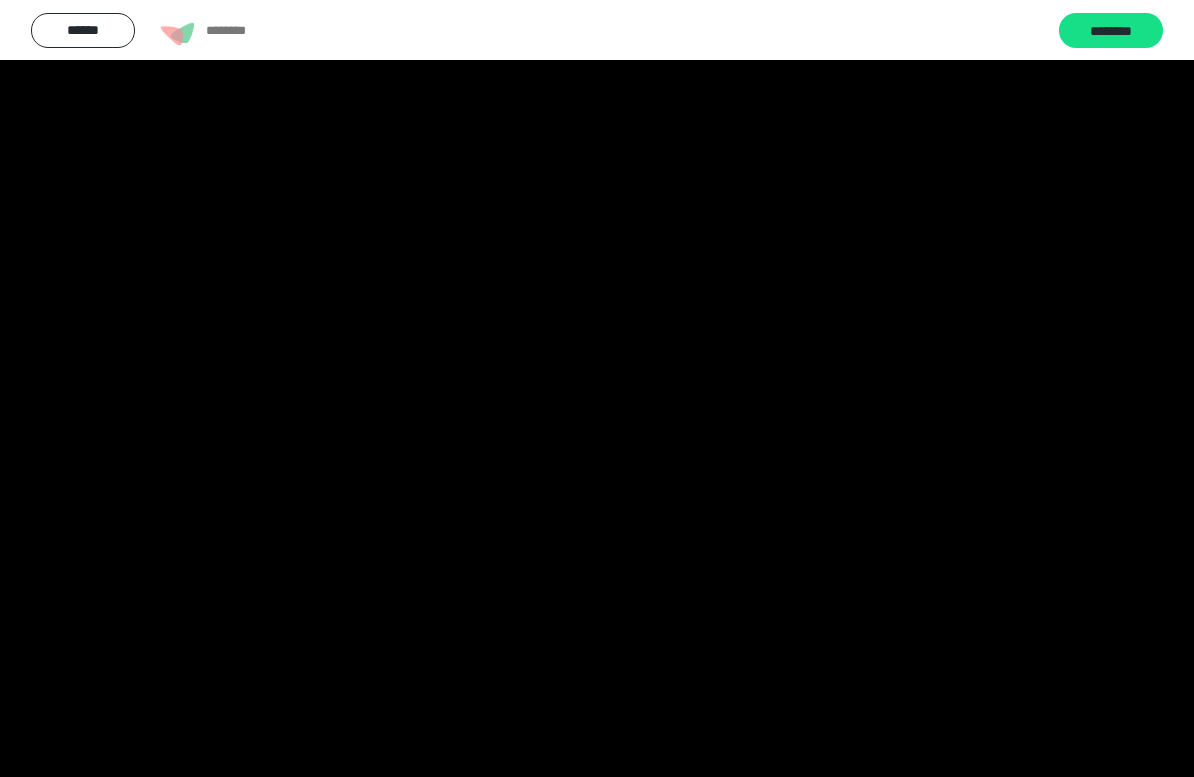 click at bounding box center (597, 388) 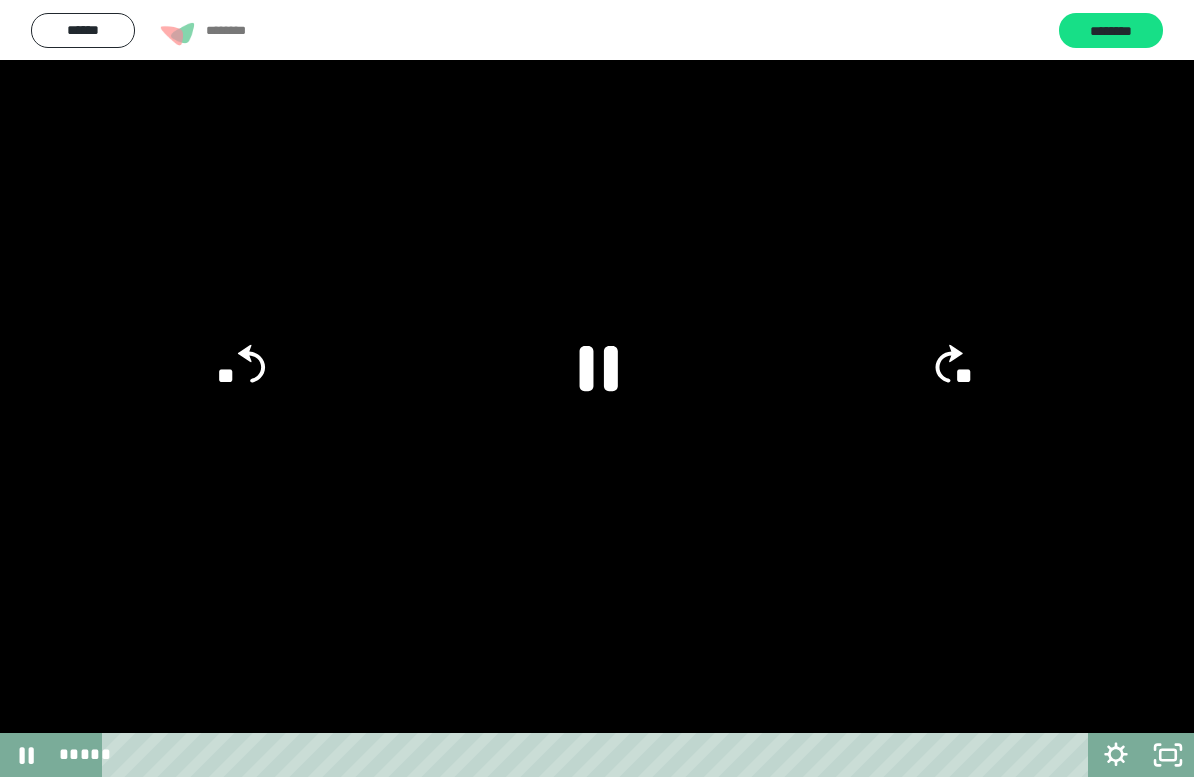 click 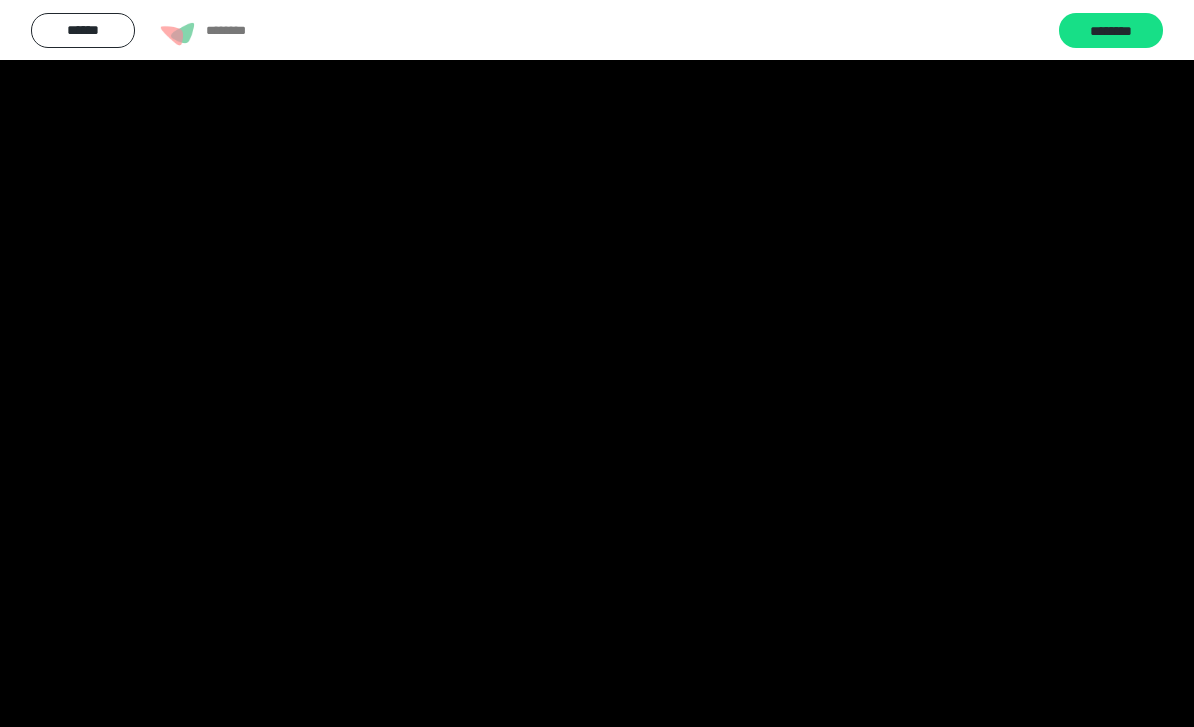 scroll, scrollTop: 1120, scrollLeft: 0, axis: vertical 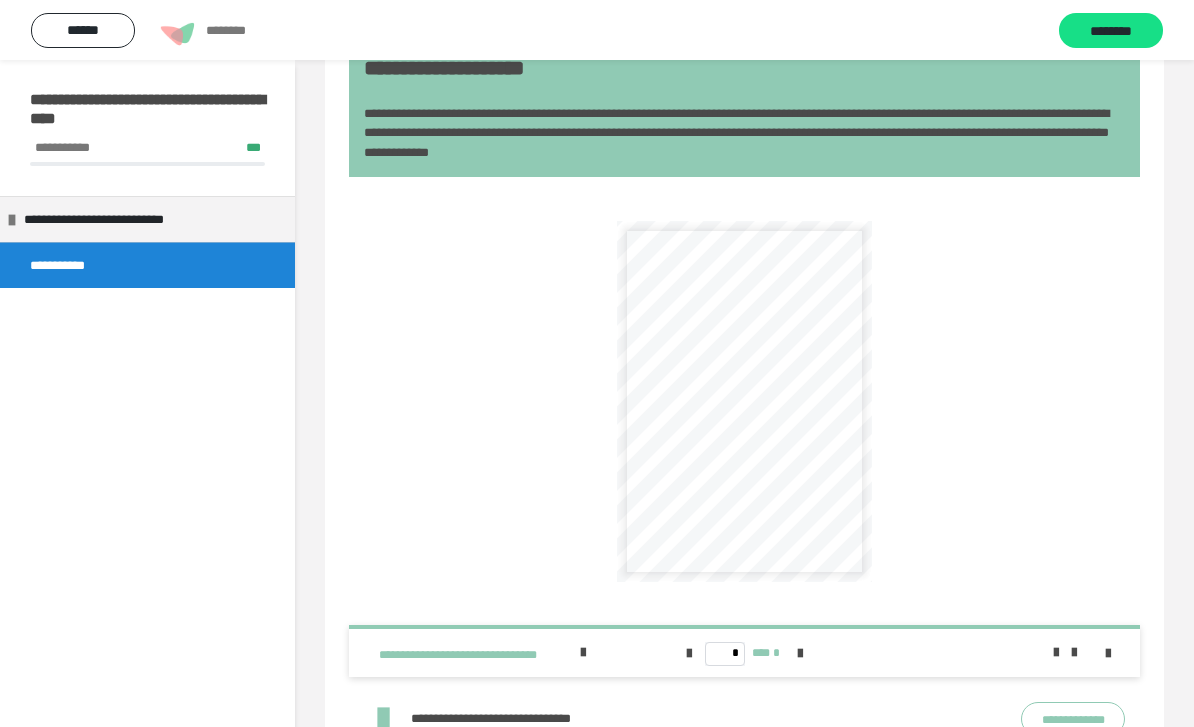 click on "**********" at bounding box center (744, 401) 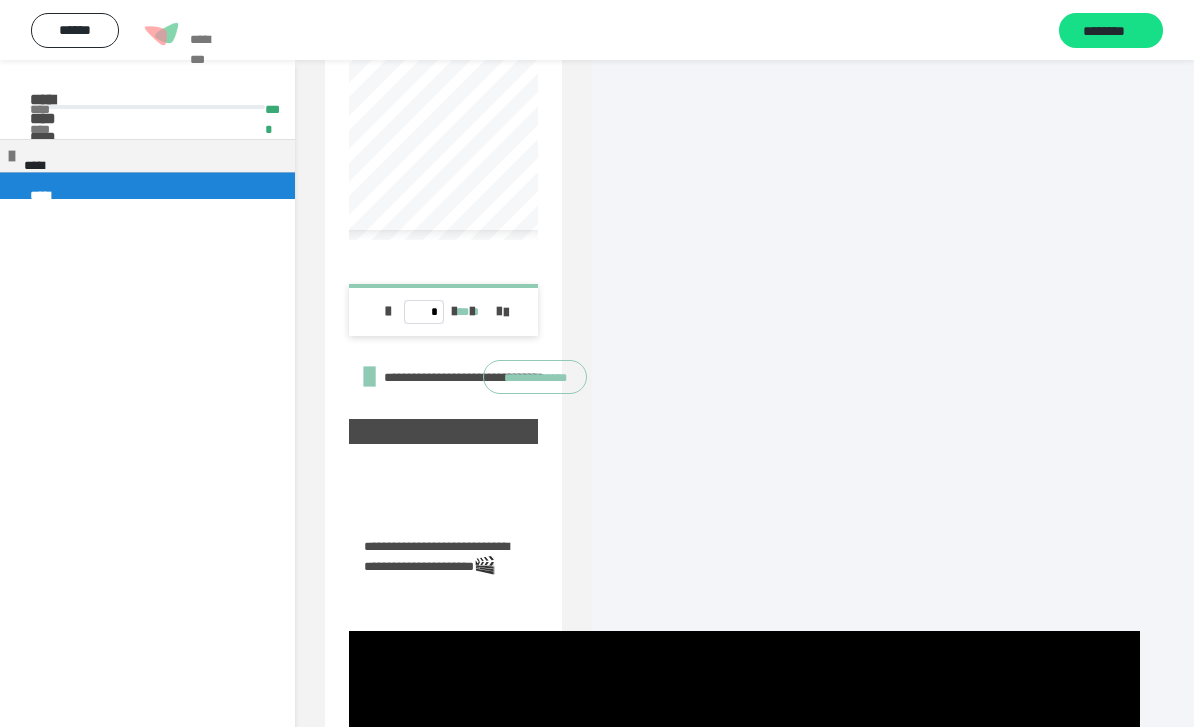 scroll, scrollTop: 1852, scrollLeft: 0, axis: vertical 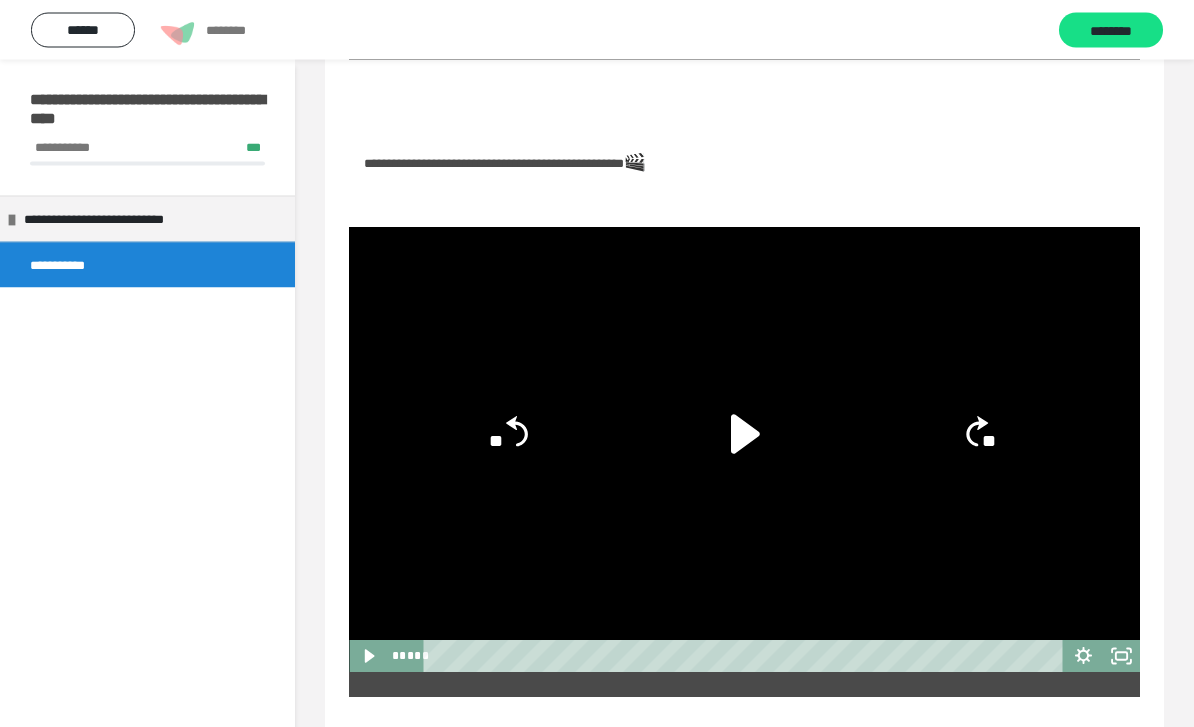 click 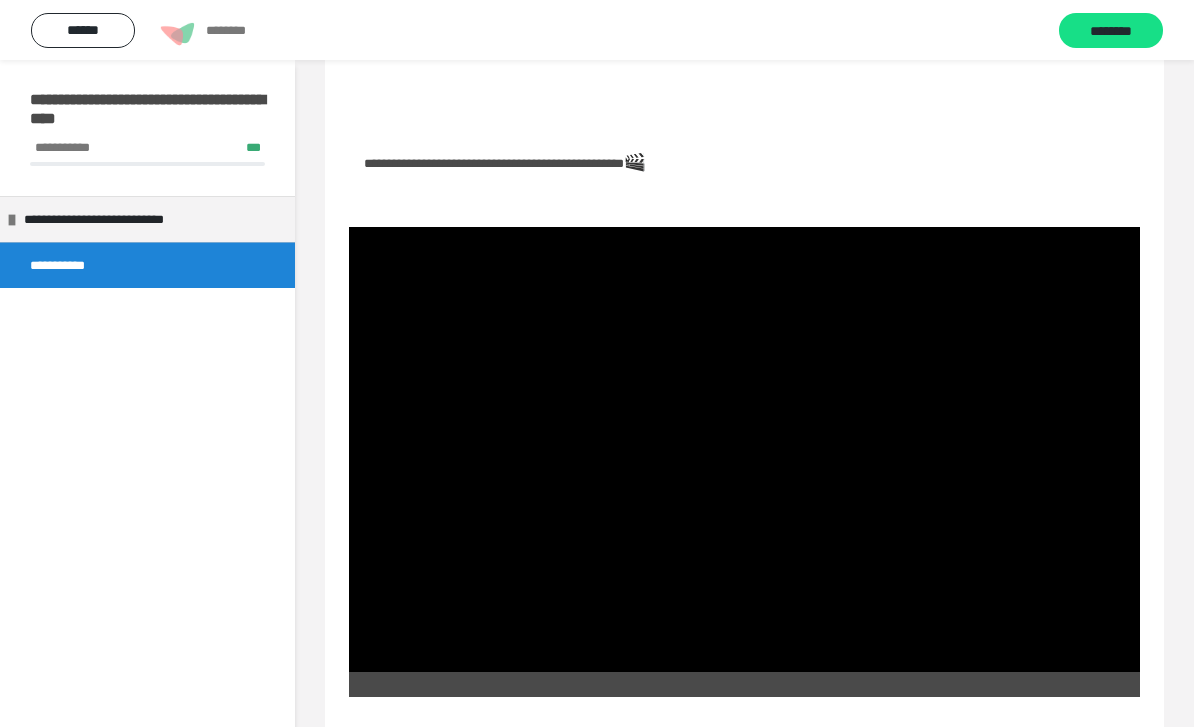 click at bounding box center [744, 449] 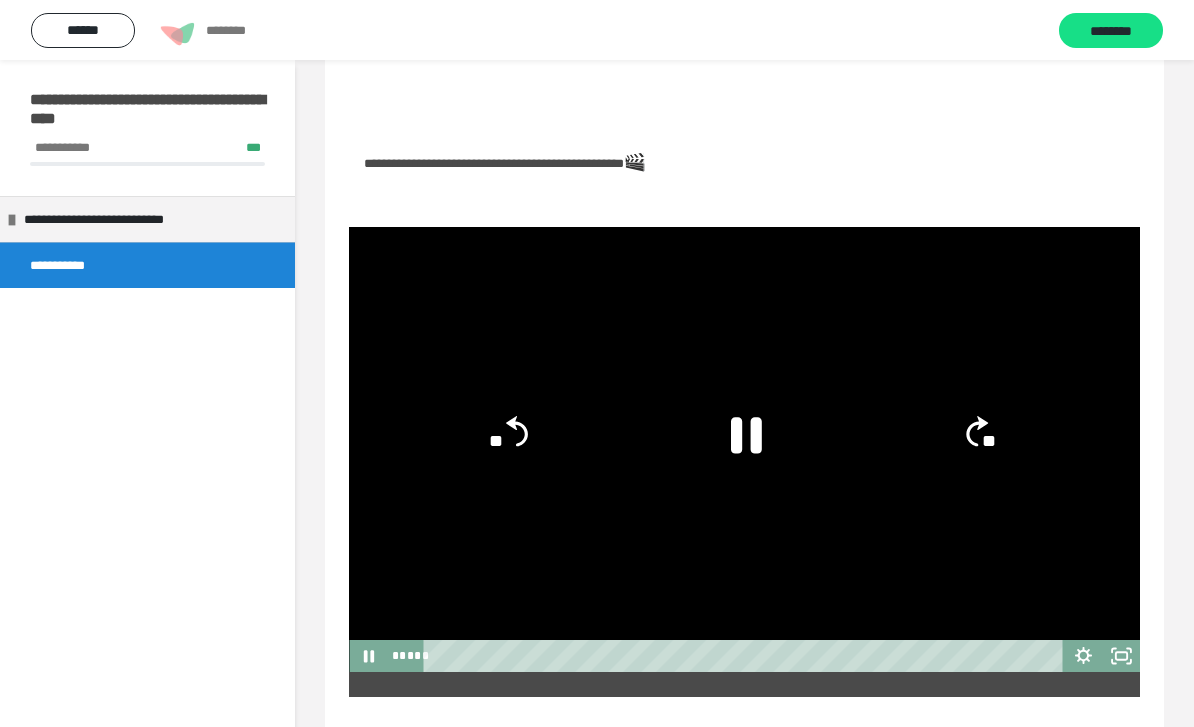 click on "**" 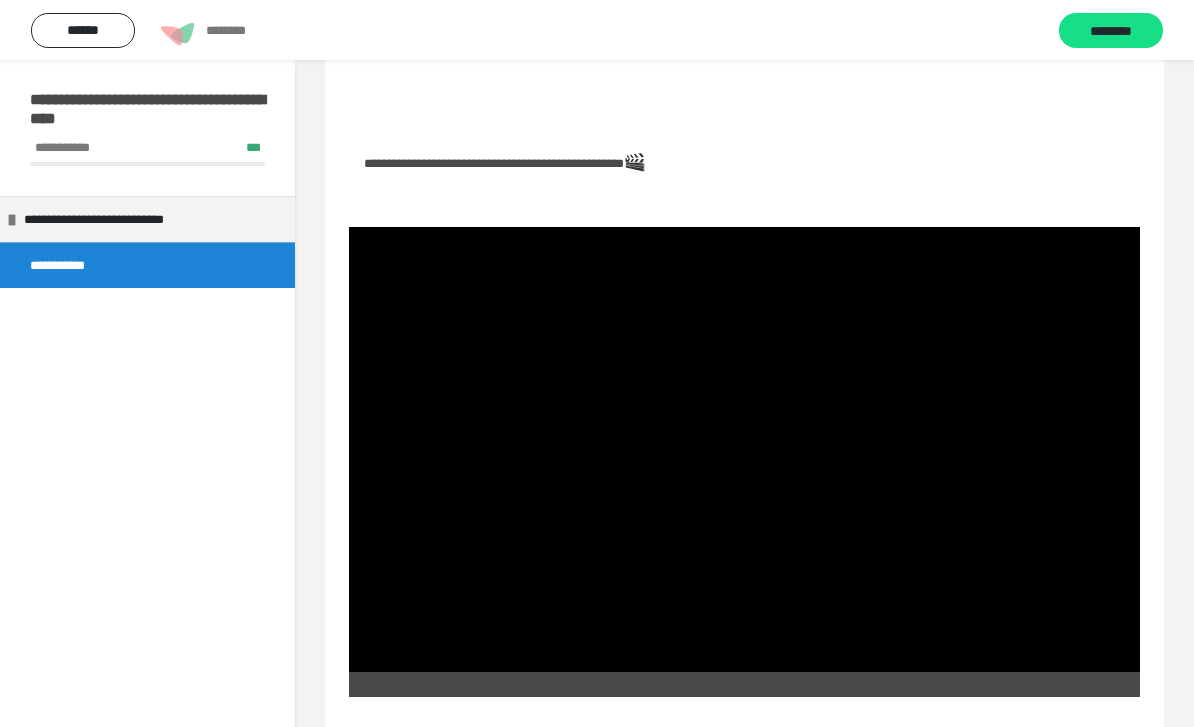 click at bounding box center [744, 449] 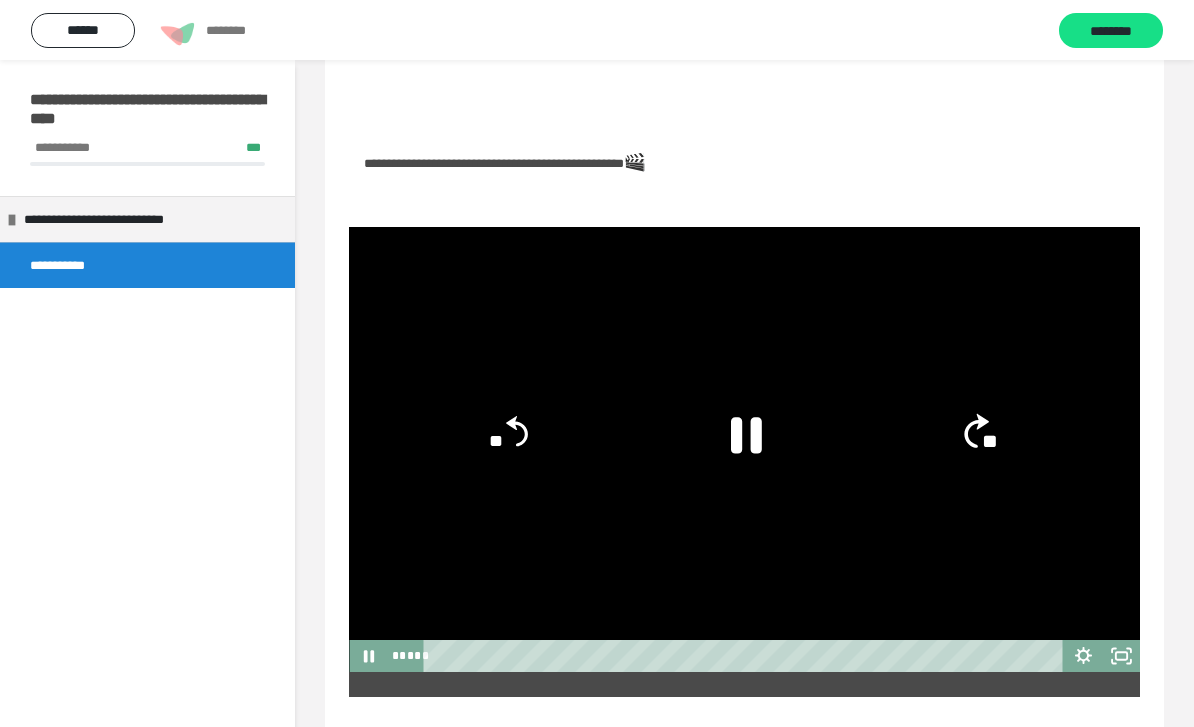click on "**" 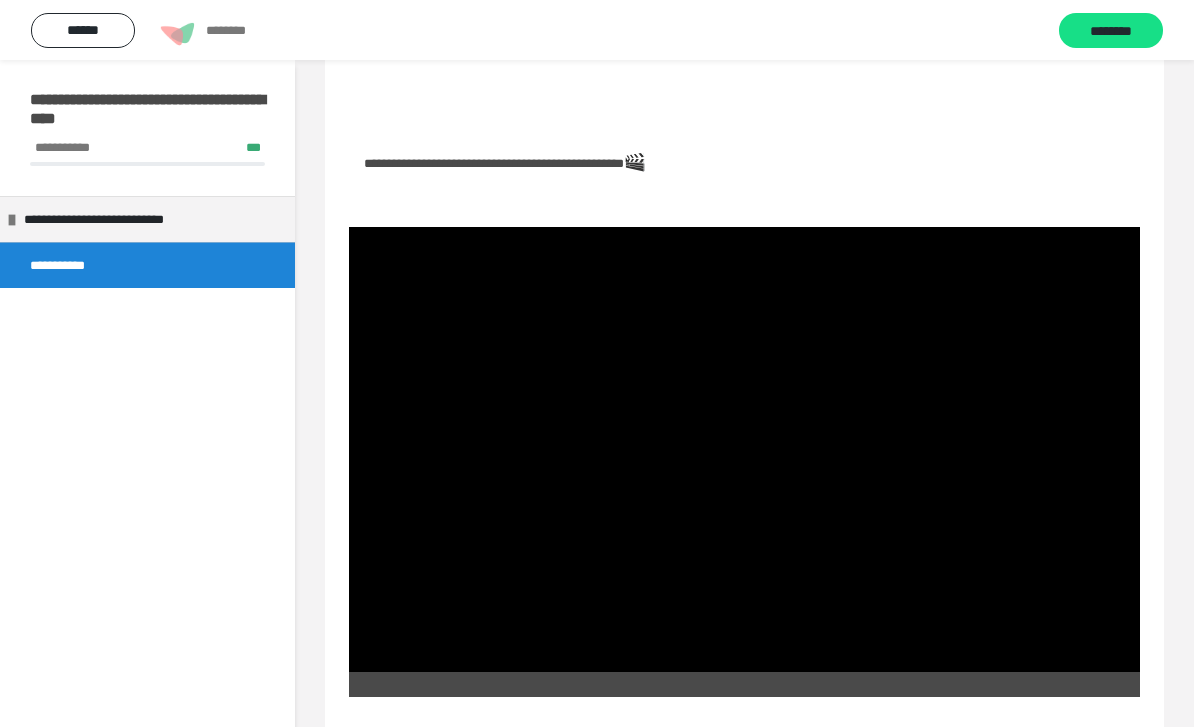 click at bounding box center [744, 449] 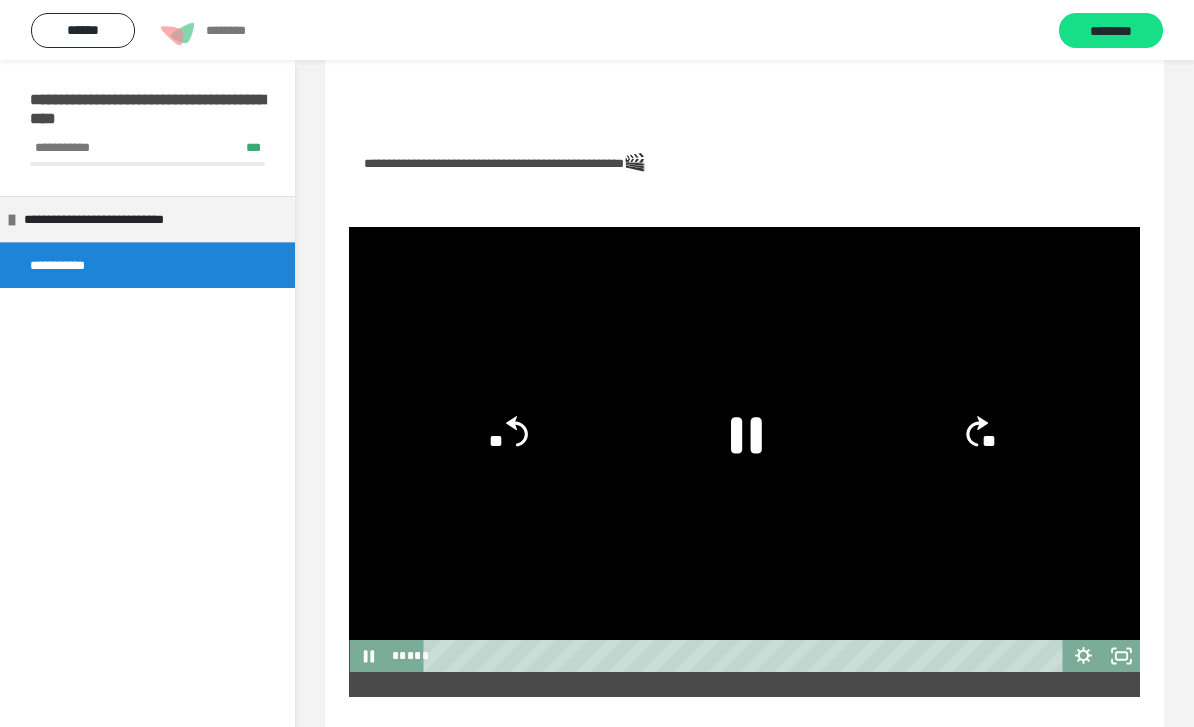 click on "**" 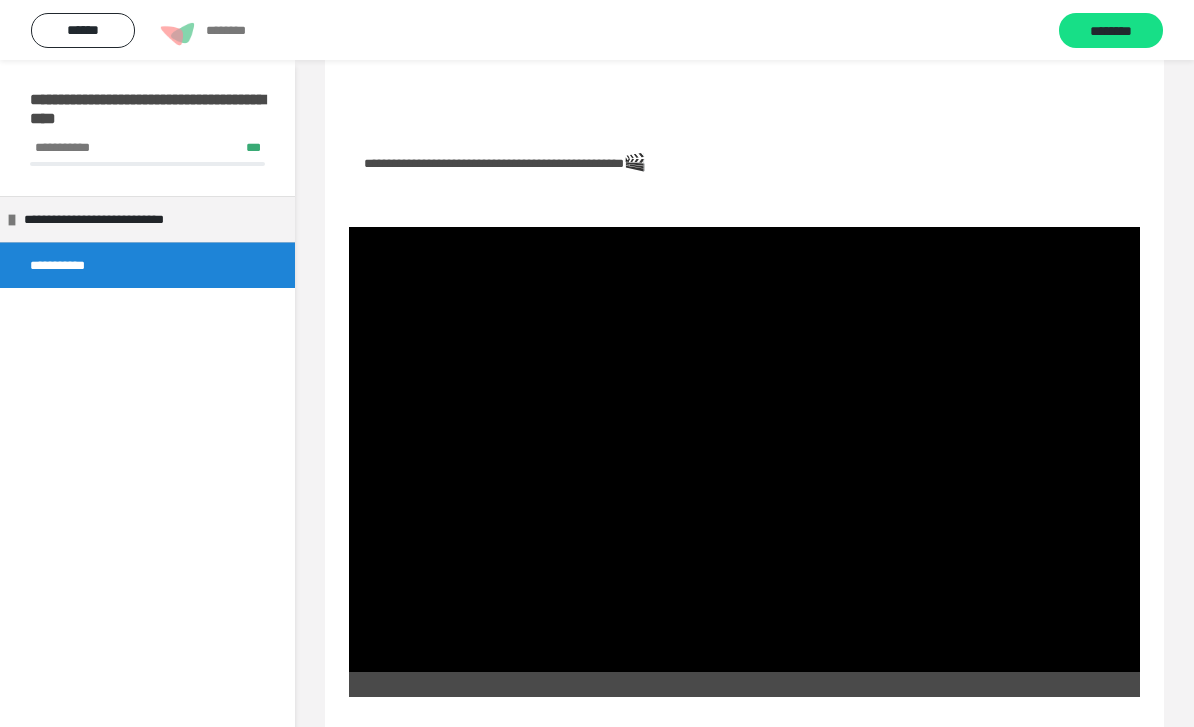 click at bounding box center [744, 449] 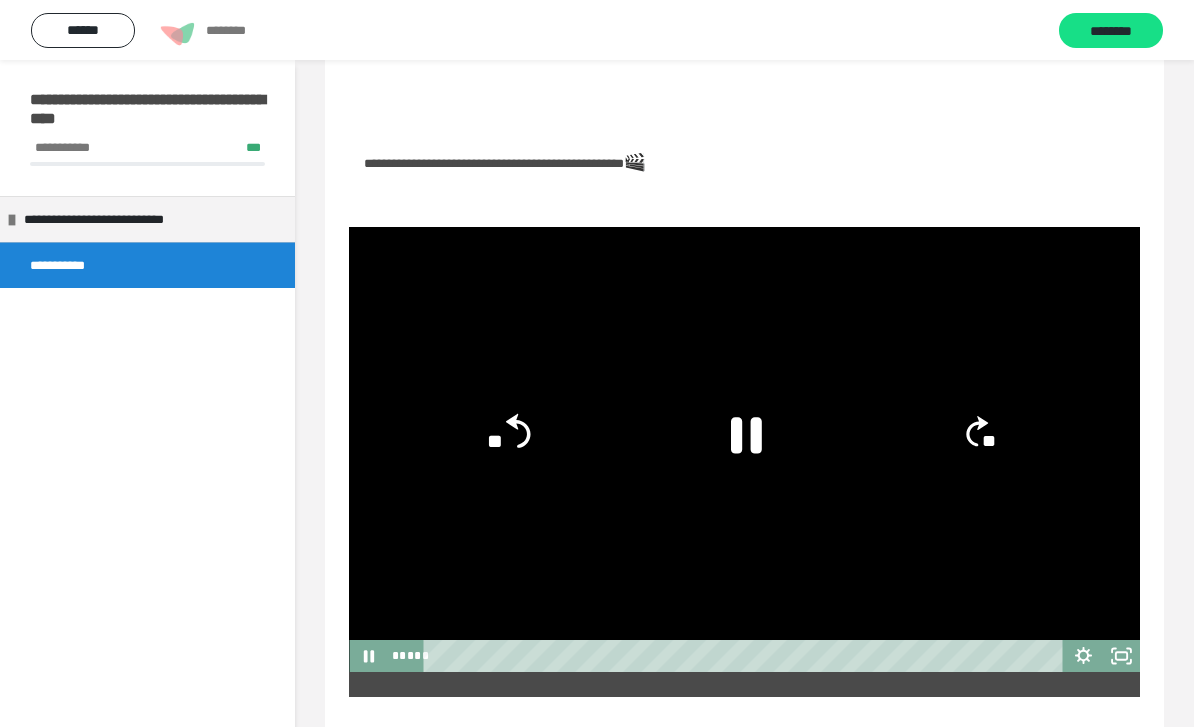 click on "**" 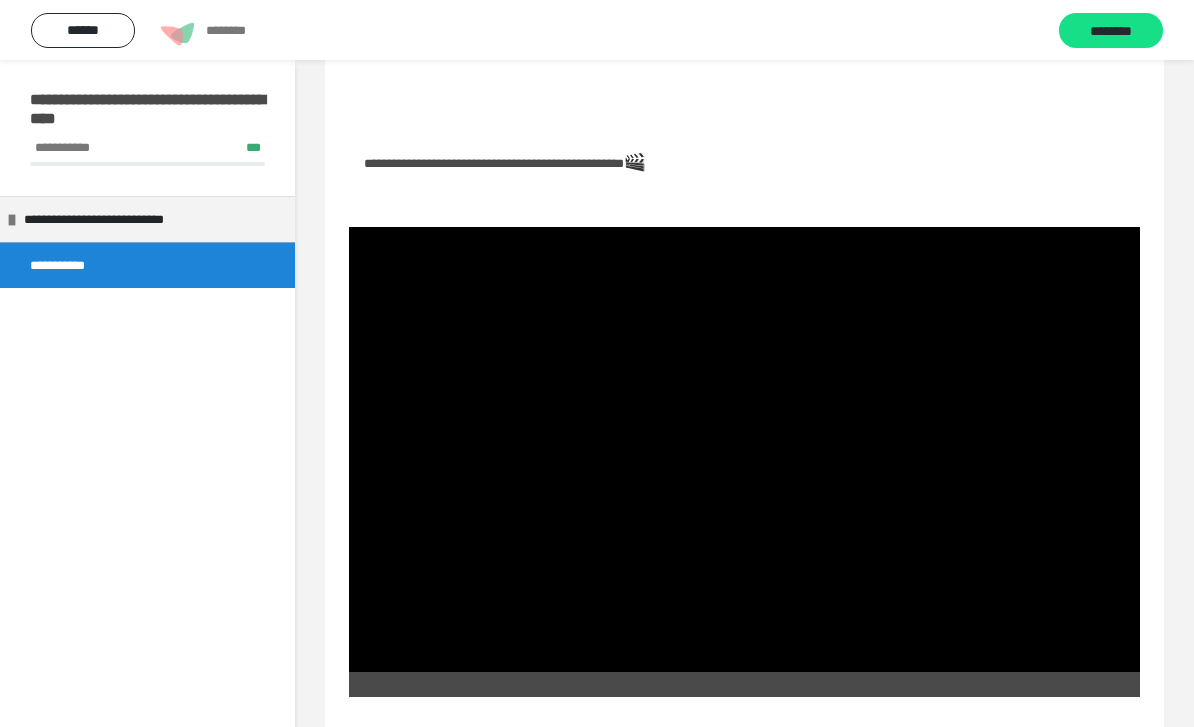 click at bounding box center [744, 449] 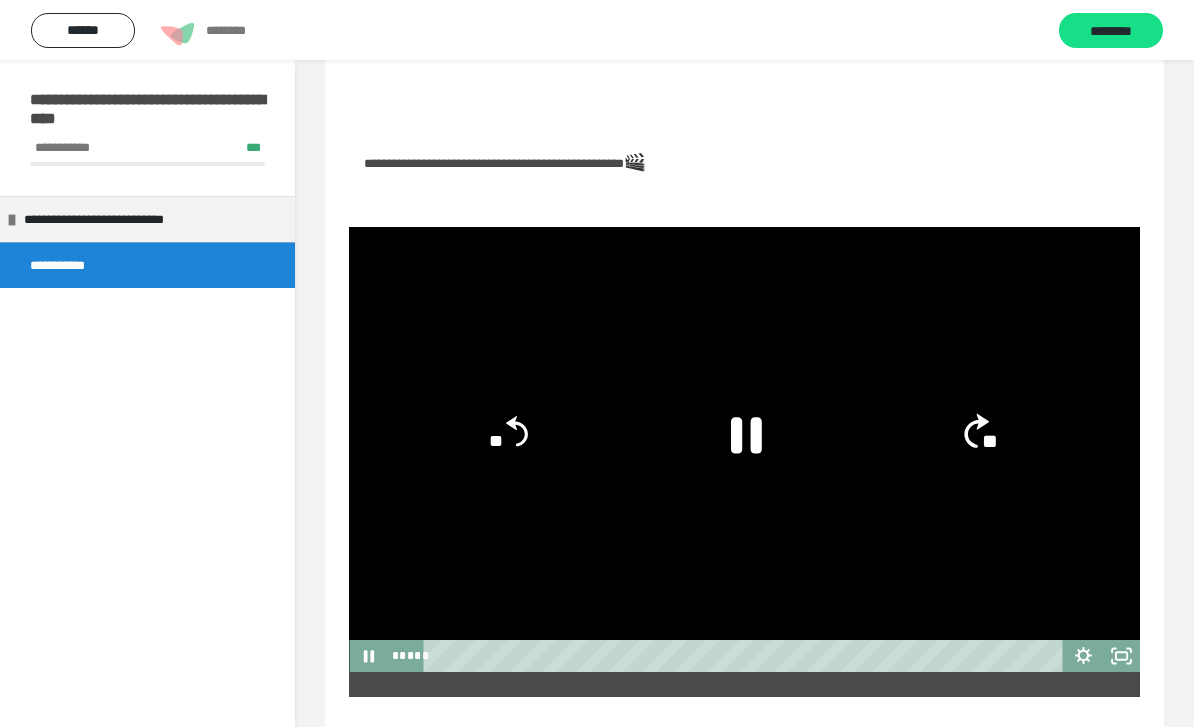 click 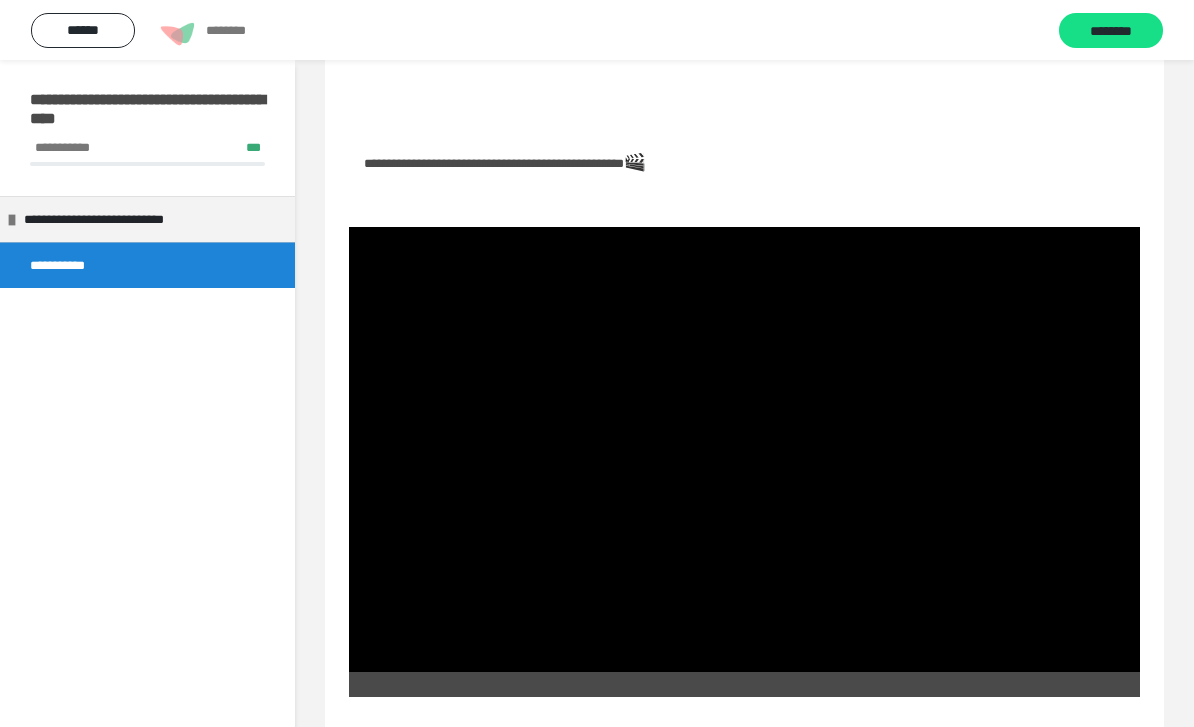 click at bounding box center [744, 449] 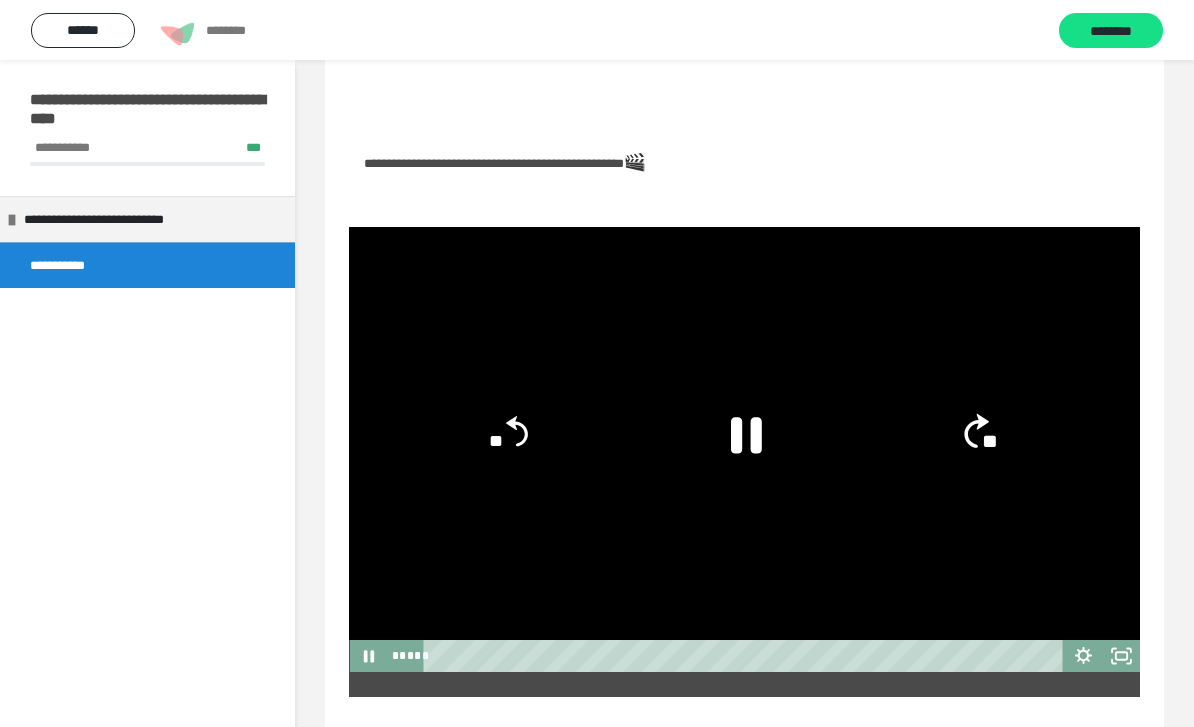 click on "**" 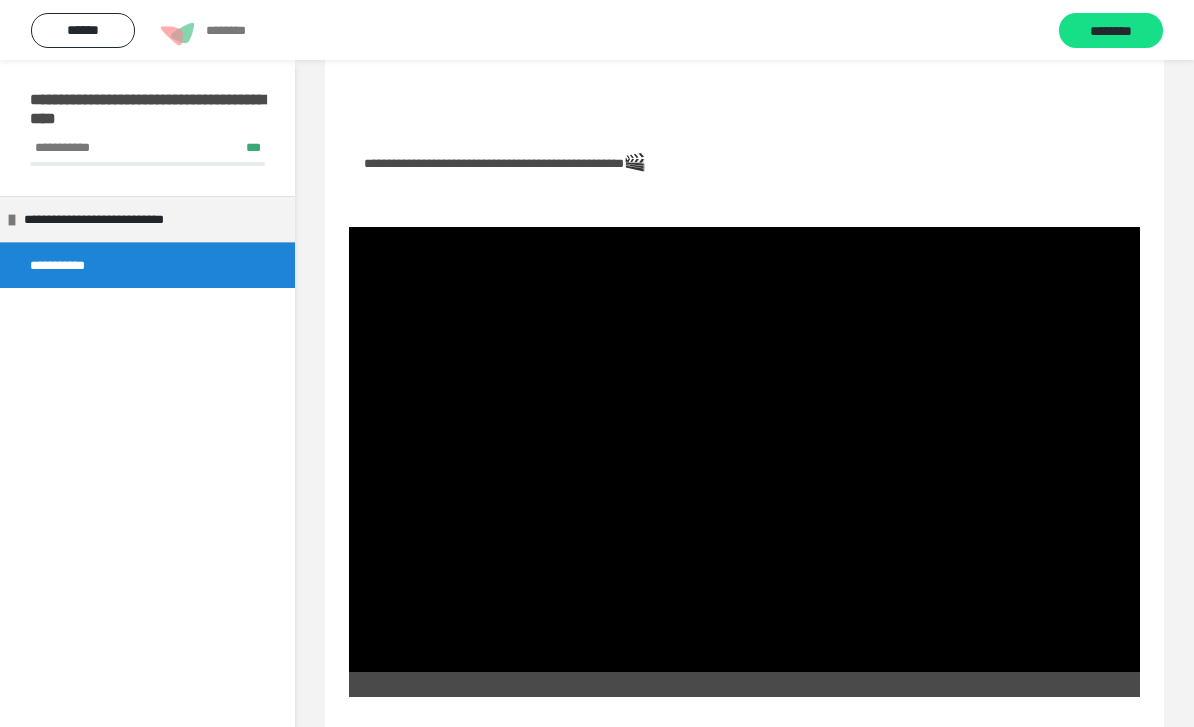 click at bounding box center (744, 449) 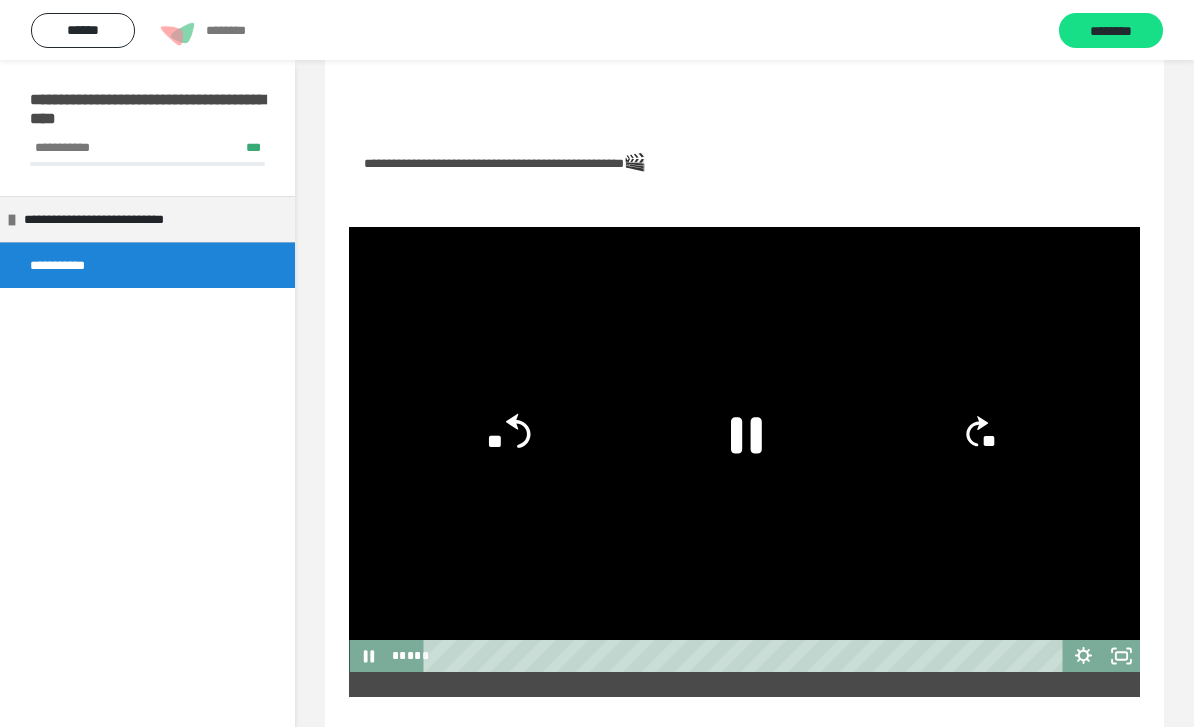 click on "**" 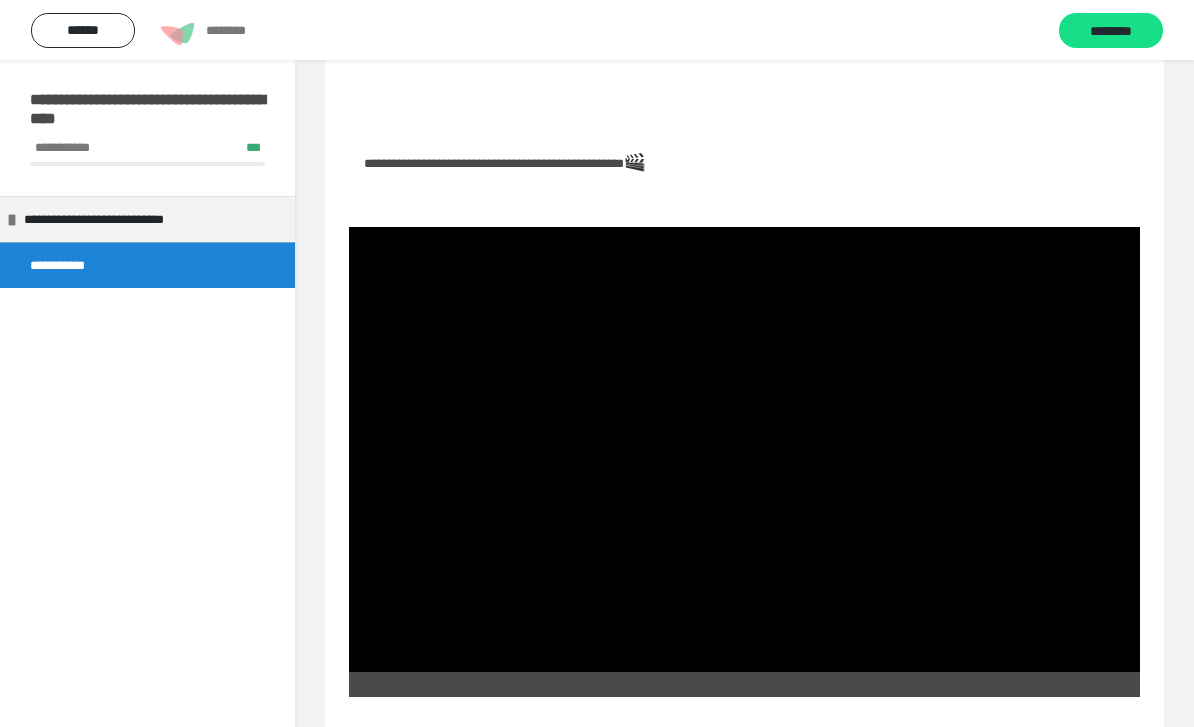 click at bounding box center [744, 449] 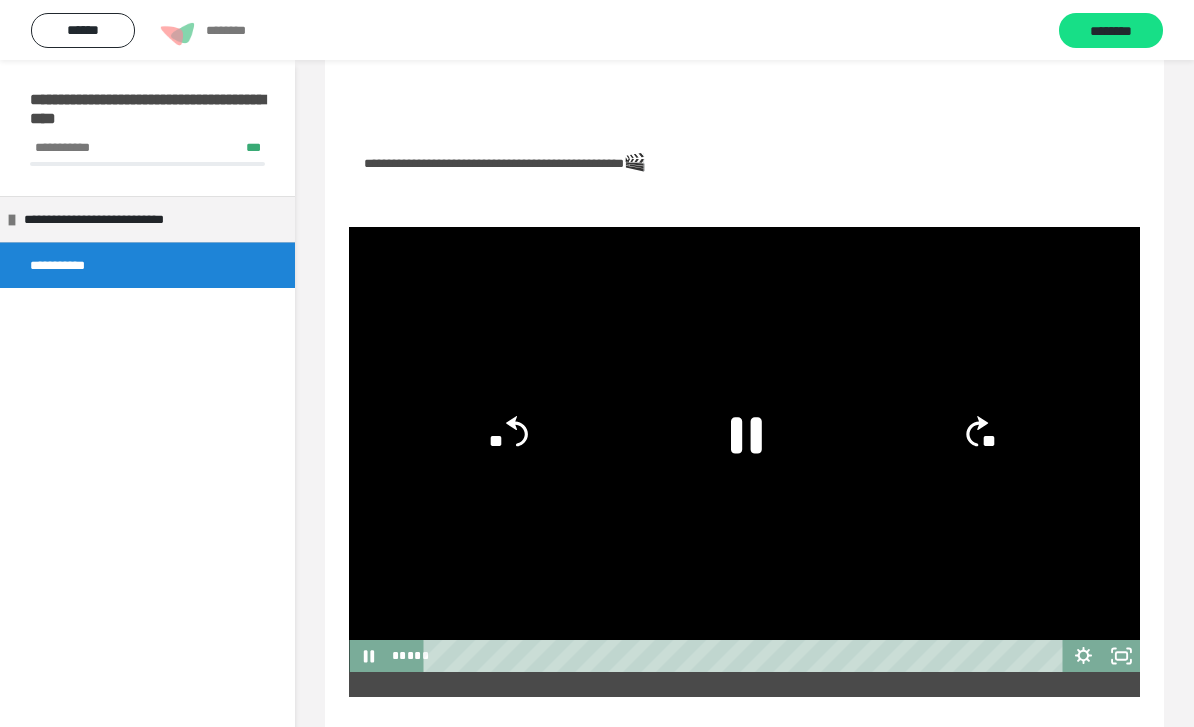 click 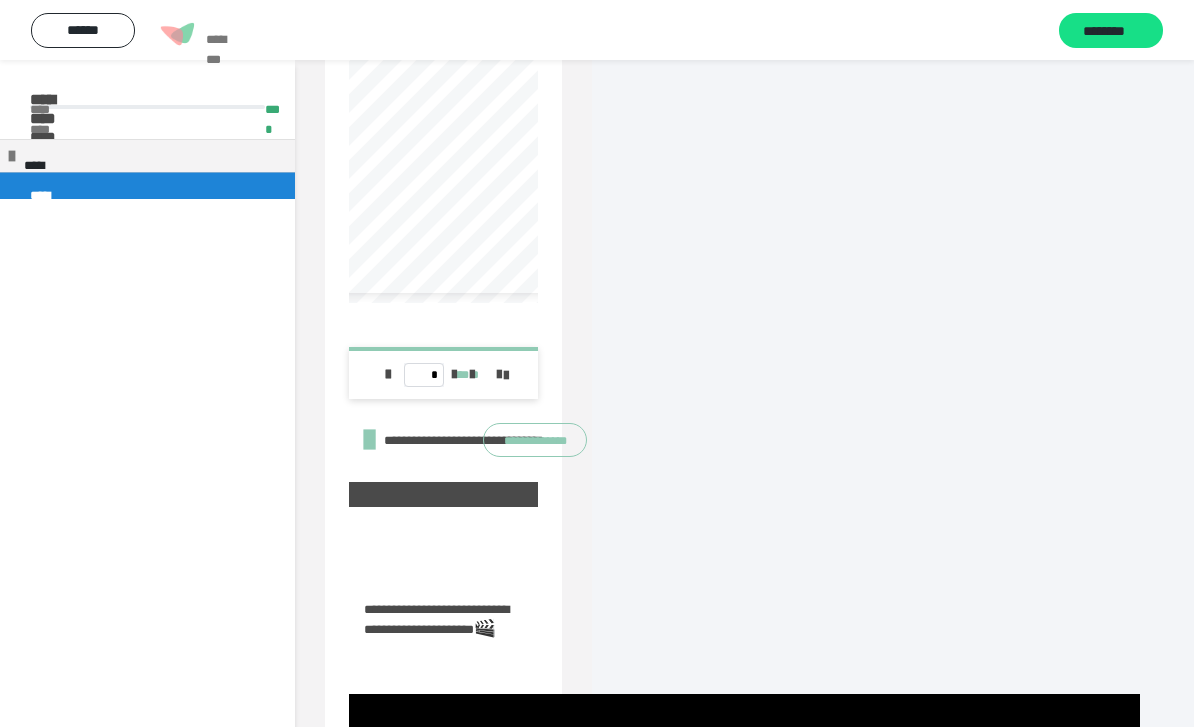 scroll, scrollTop: 1790, scrollLeft: 0, axis: vertical 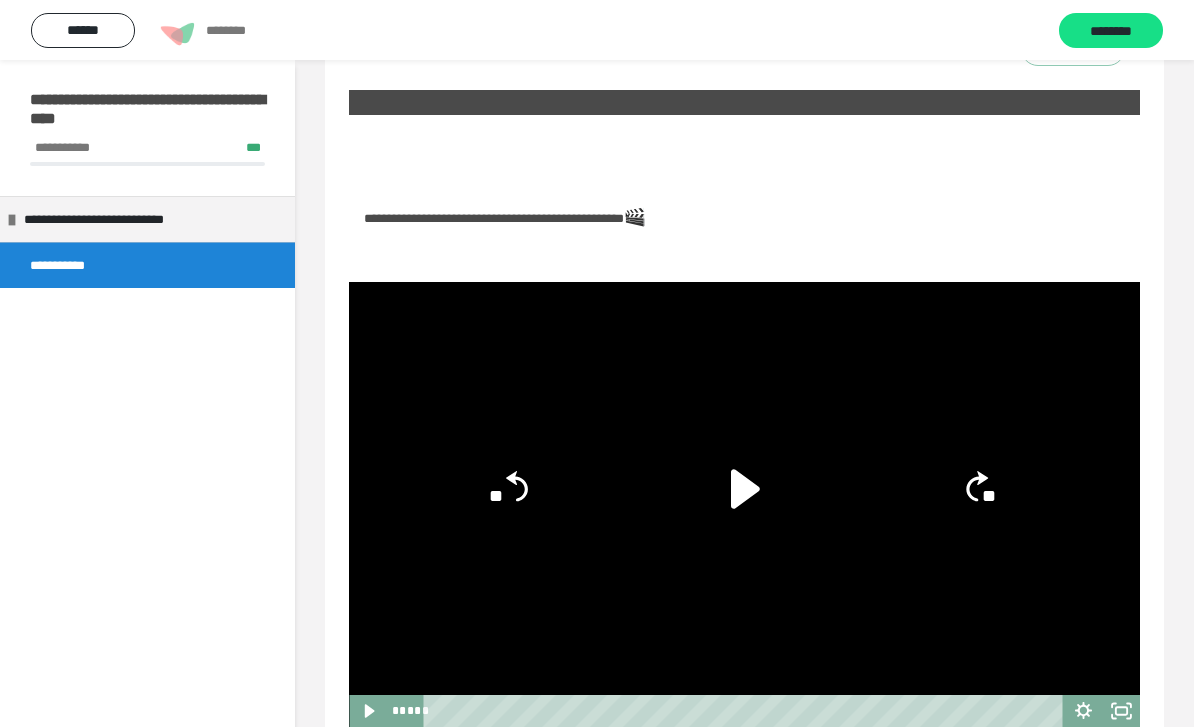 click 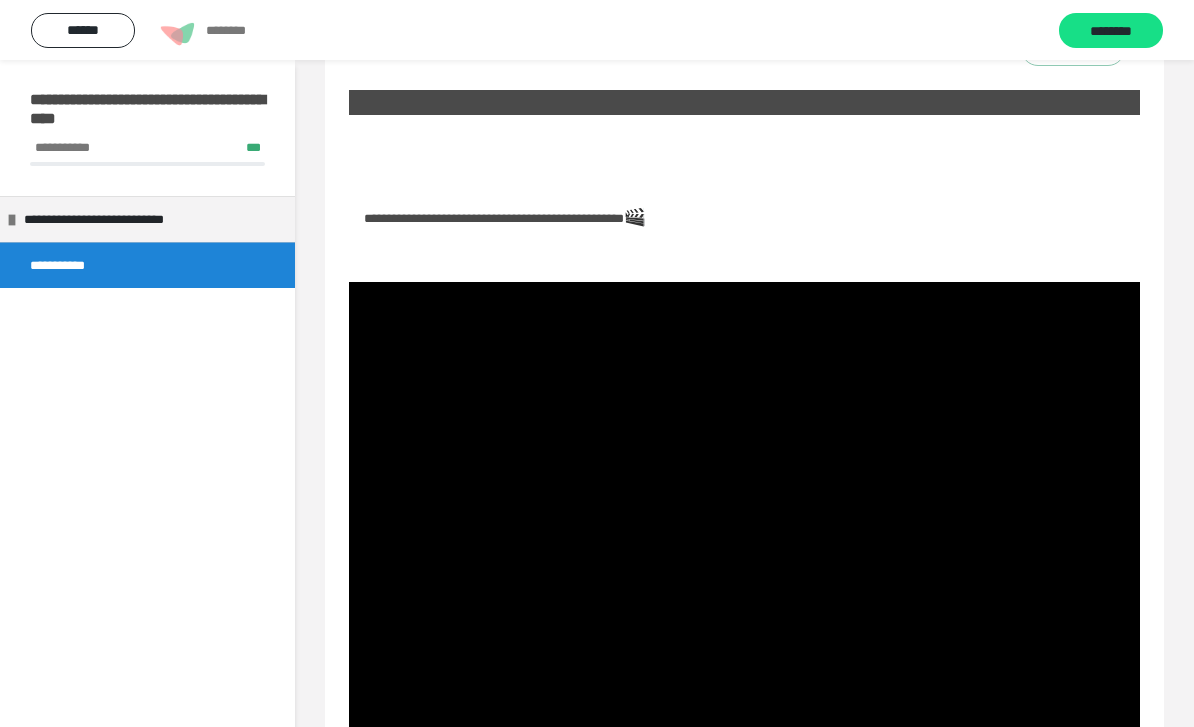 click at bounding box center [744, 504] 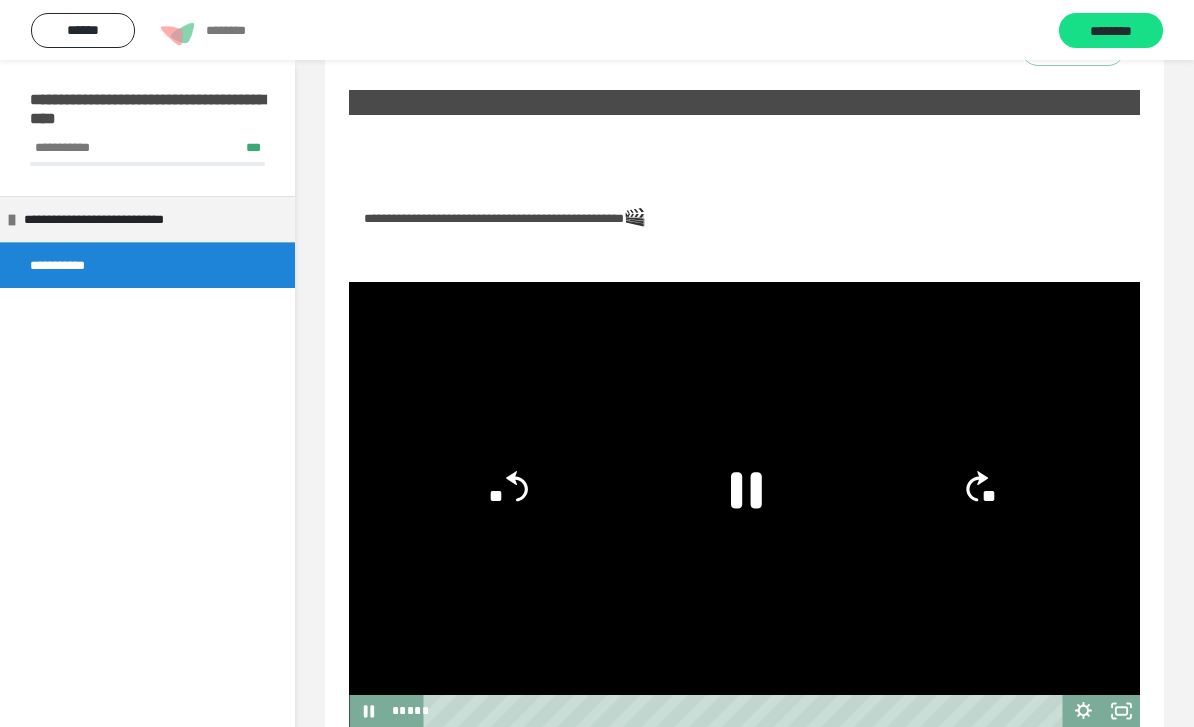 click 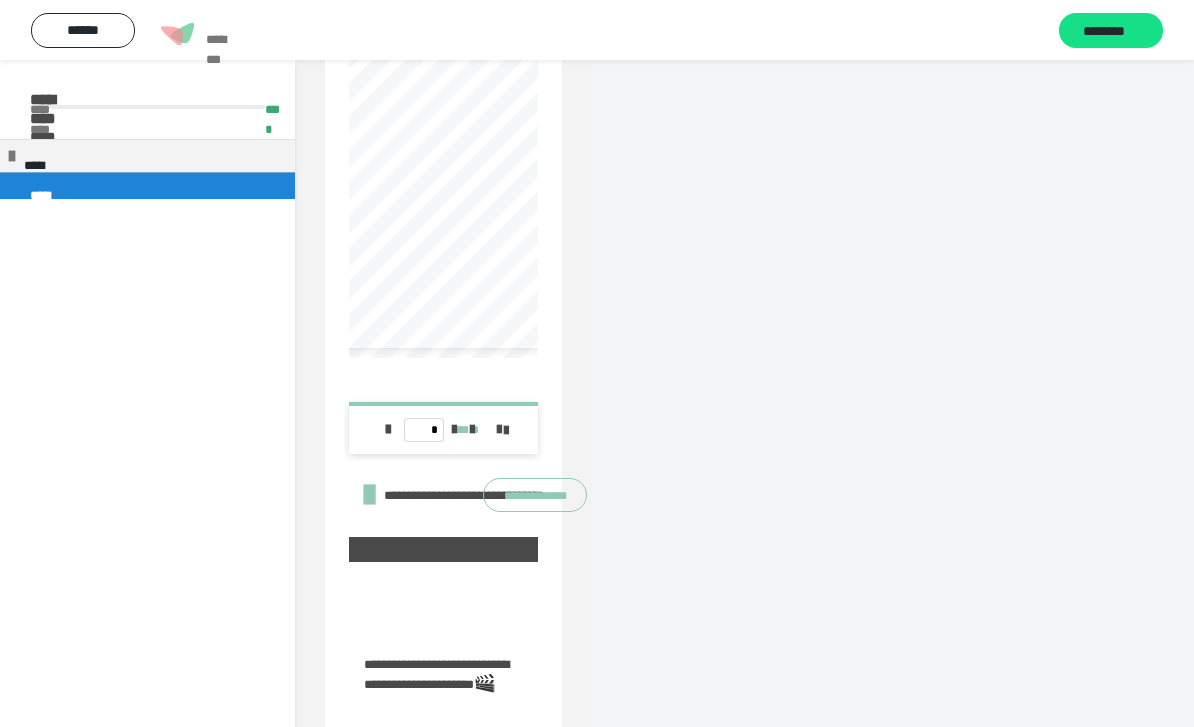 scroll, scrollTop: 1735, scrollLeft: 0, axis: vertical 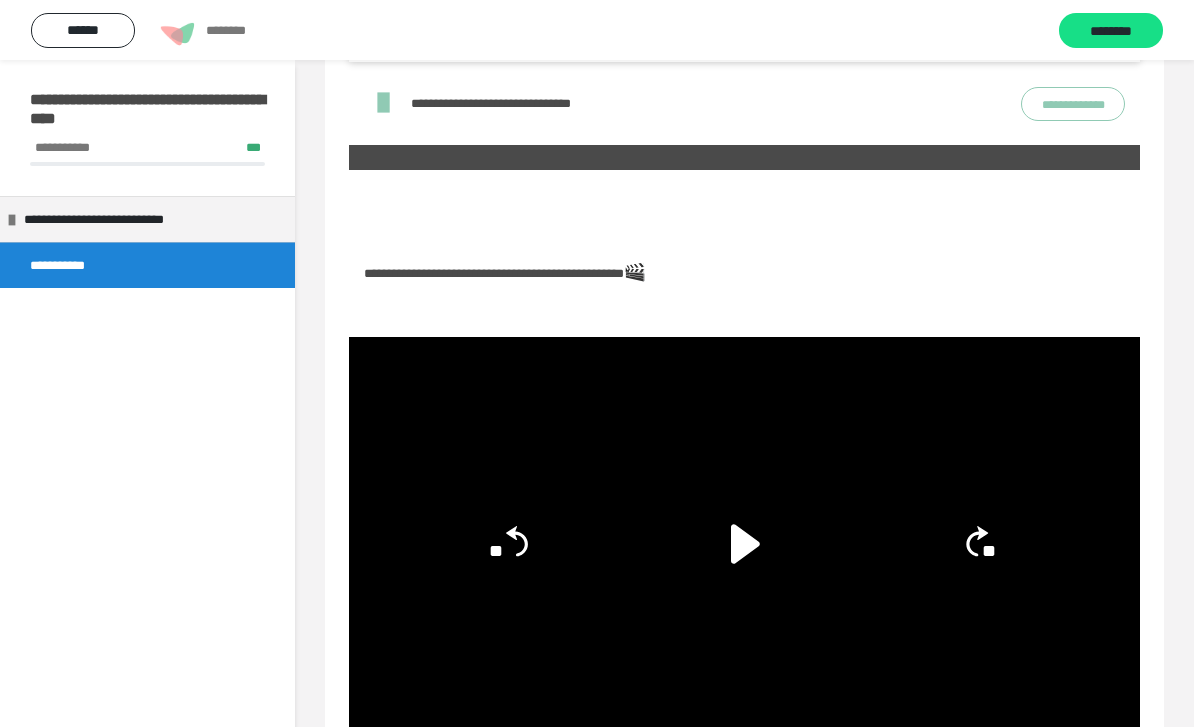 click 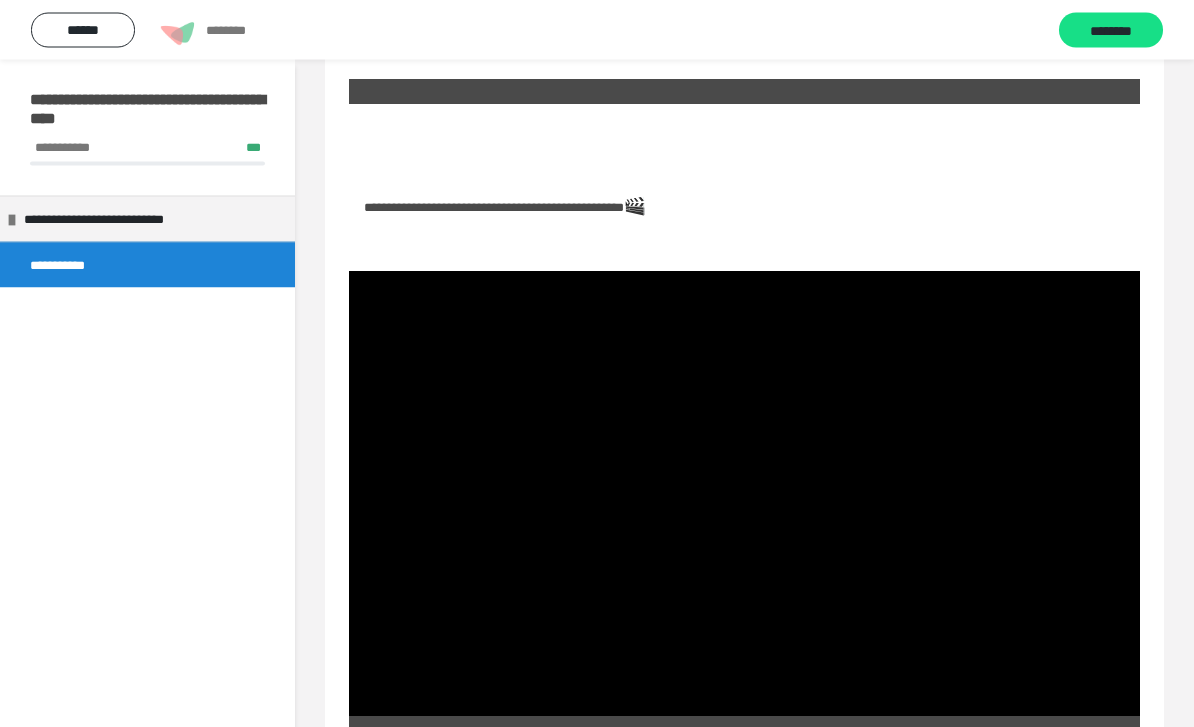 scroll, scrollTop: 1802, scrollLeft: 0, axis: vertical 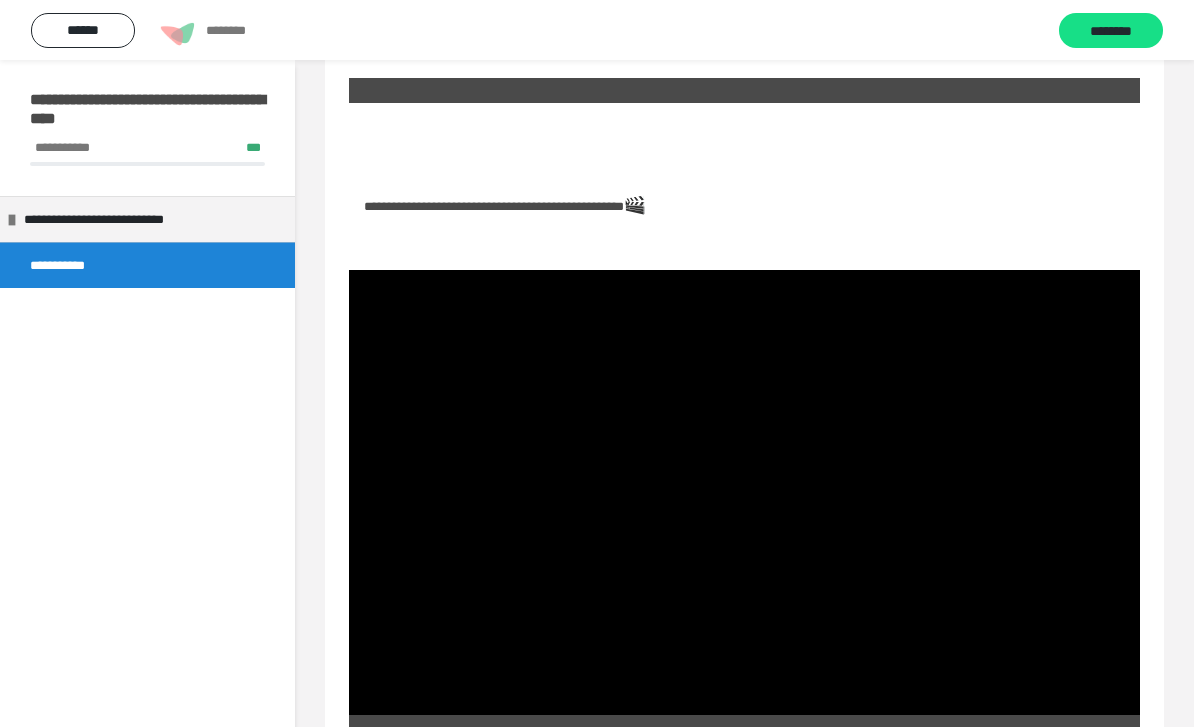 click at bounding box center (744, 492) 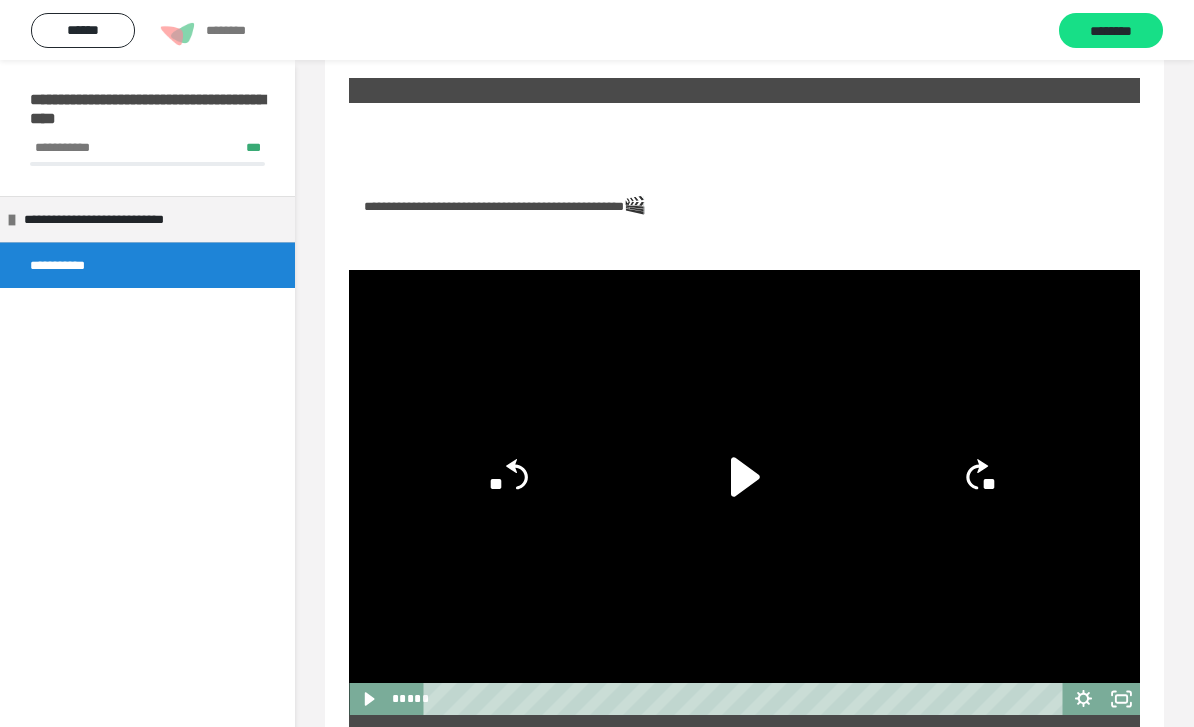 click 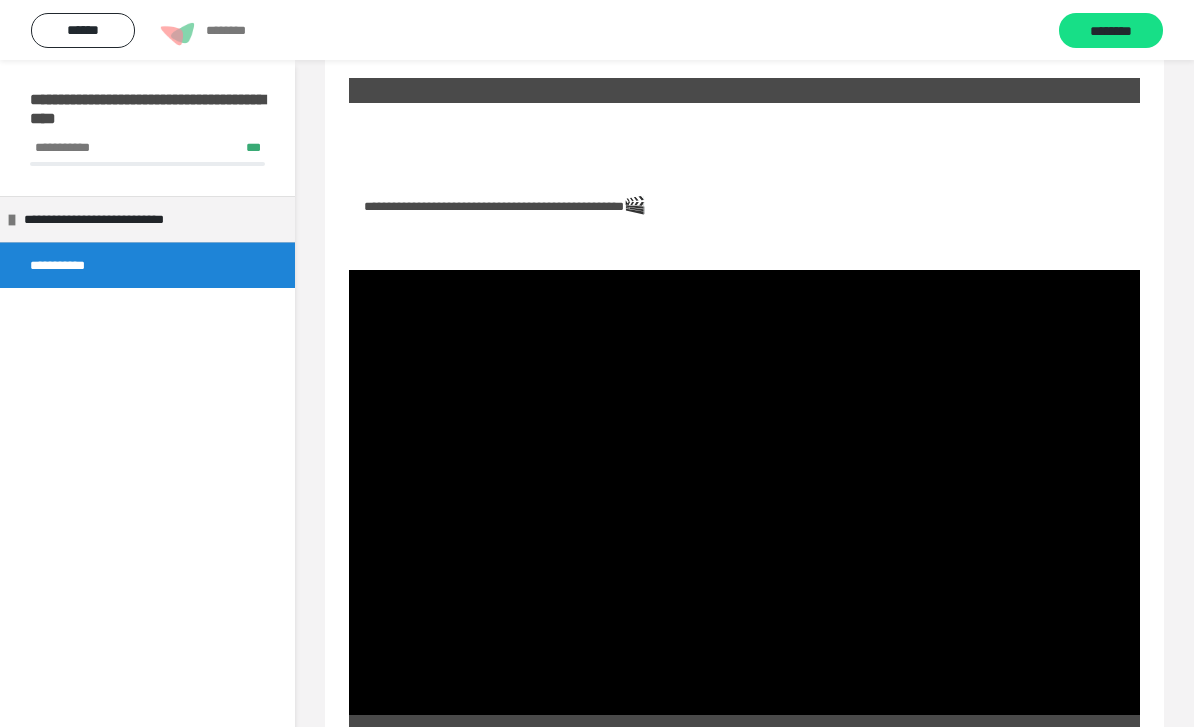 click at bounding box center (744, 492) 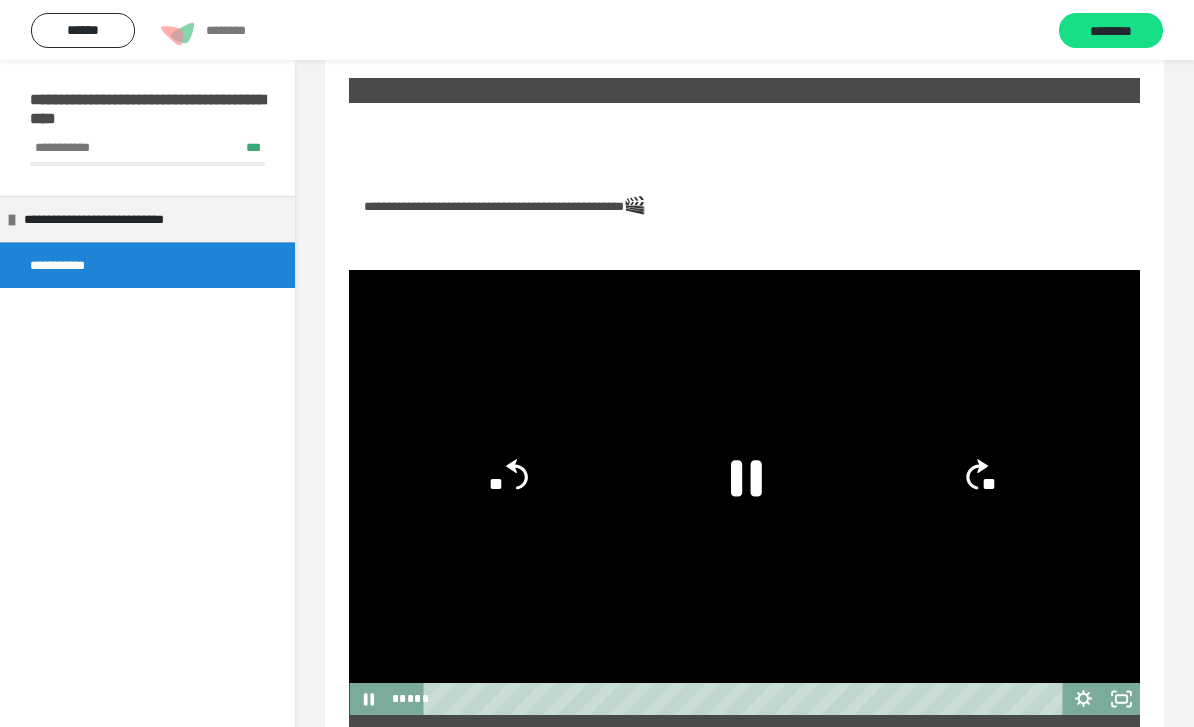click 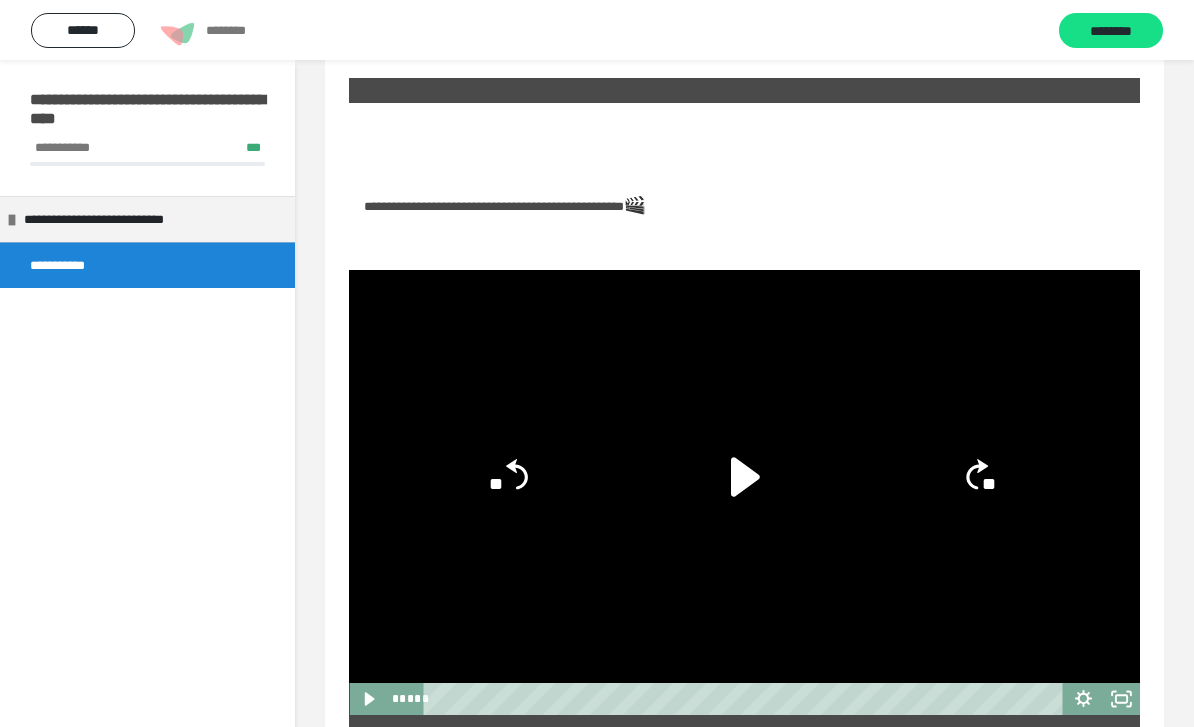 scroll, scrollTop: 1746, scrollLeft: 0, axis: vertical 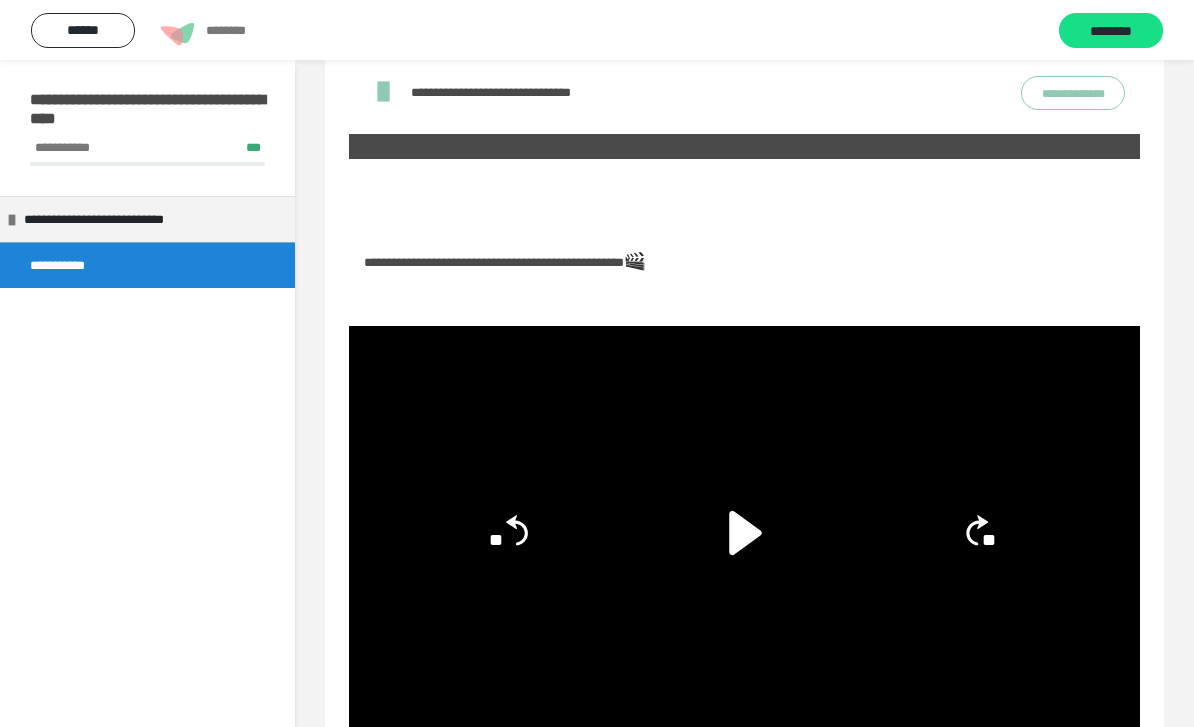 click 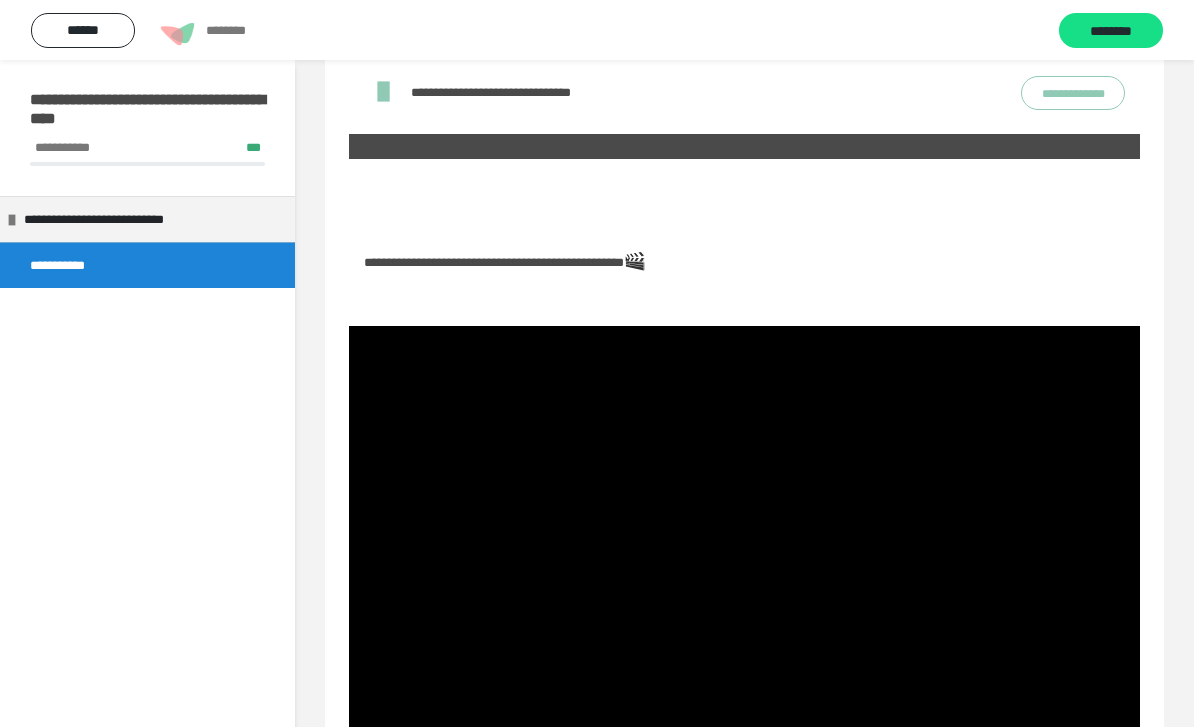 click at bounding box center [744, 548] 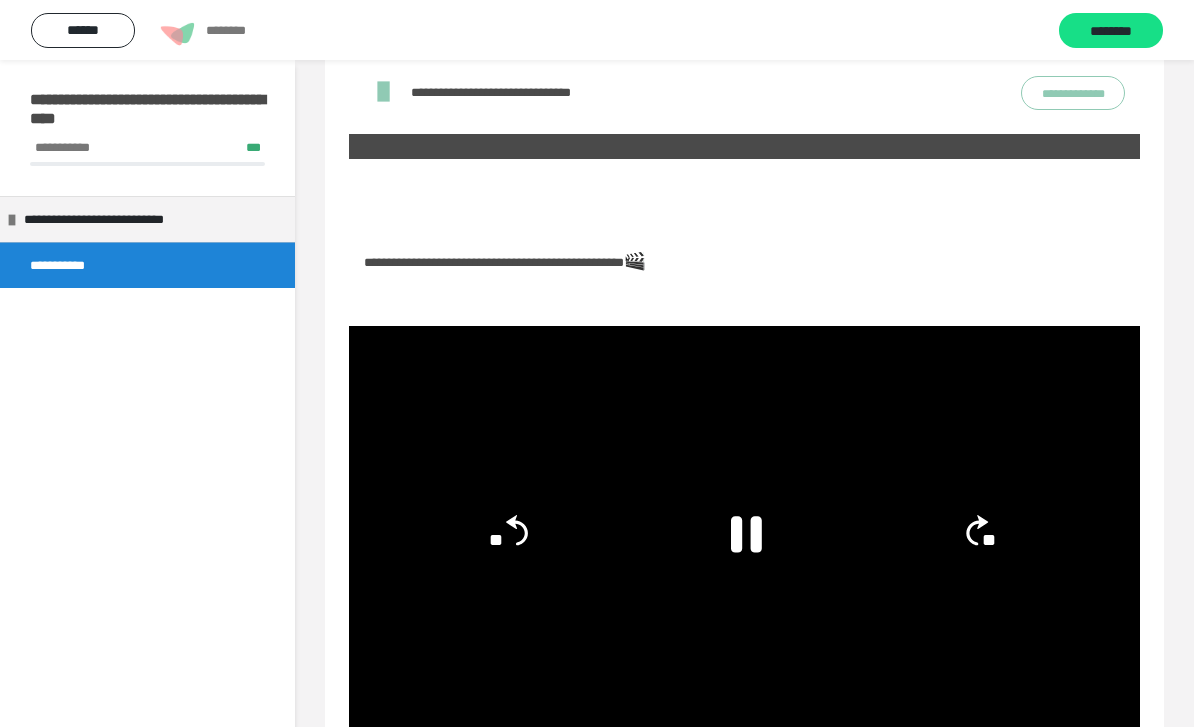 click 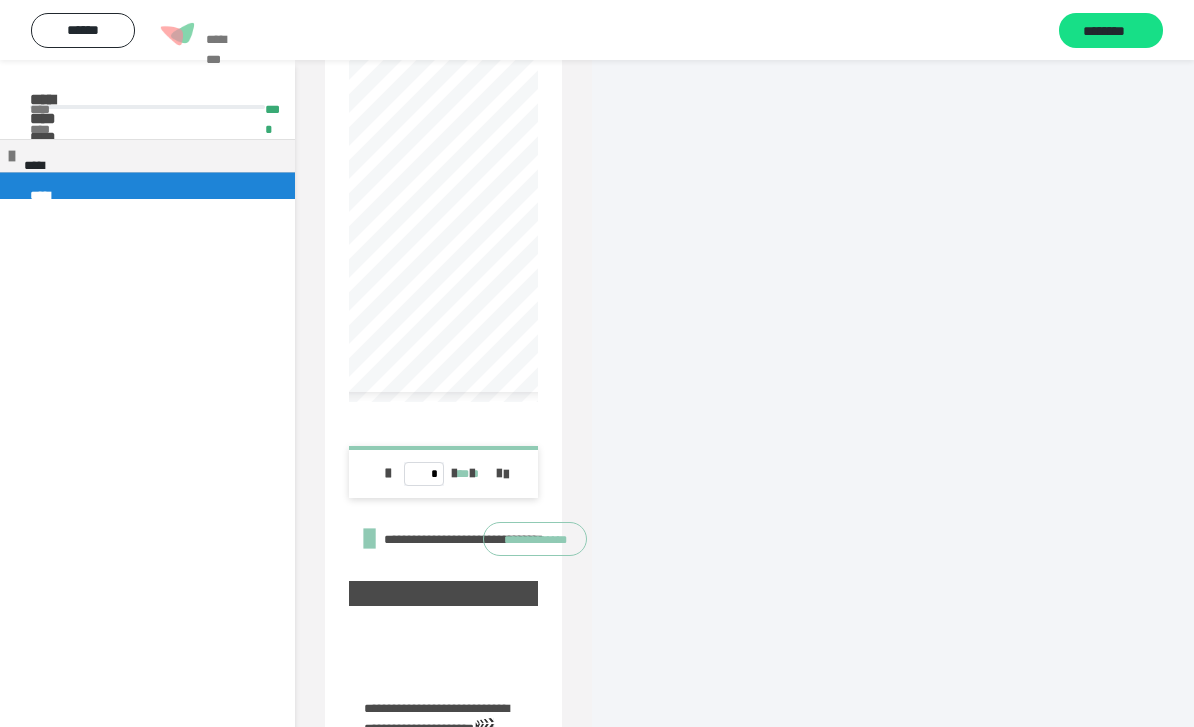 scroll, scrollTop: 1691, scrollLeft: 0, axis: vertical 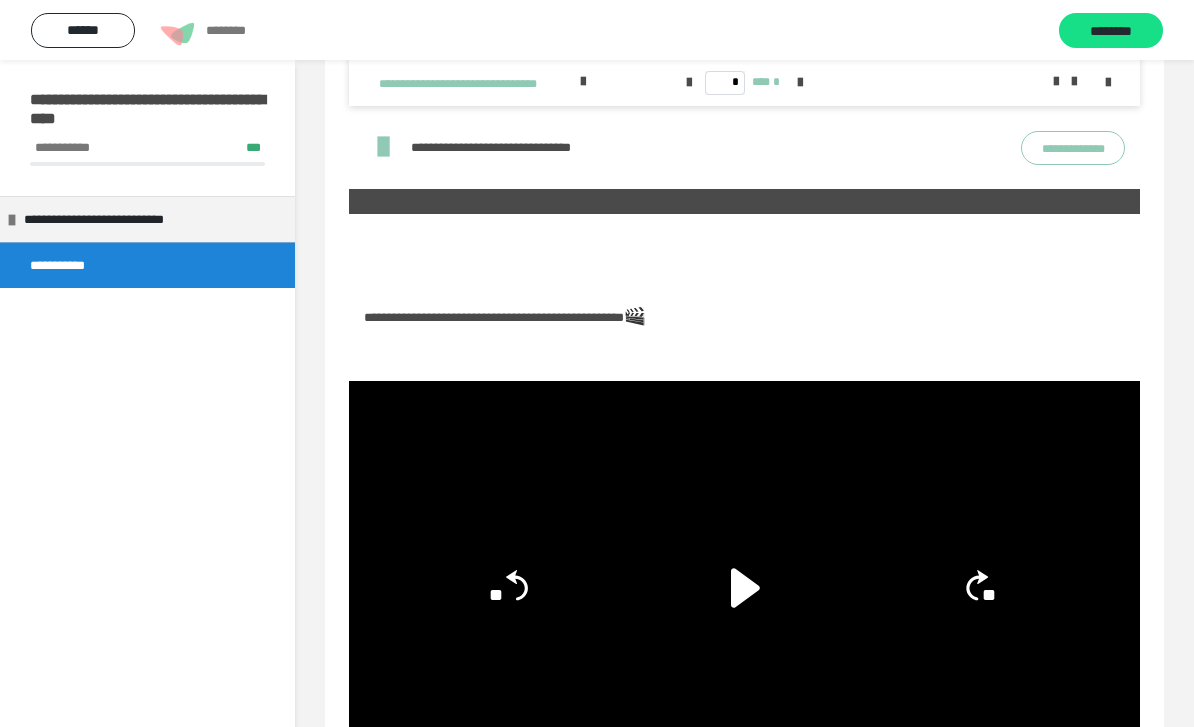 click 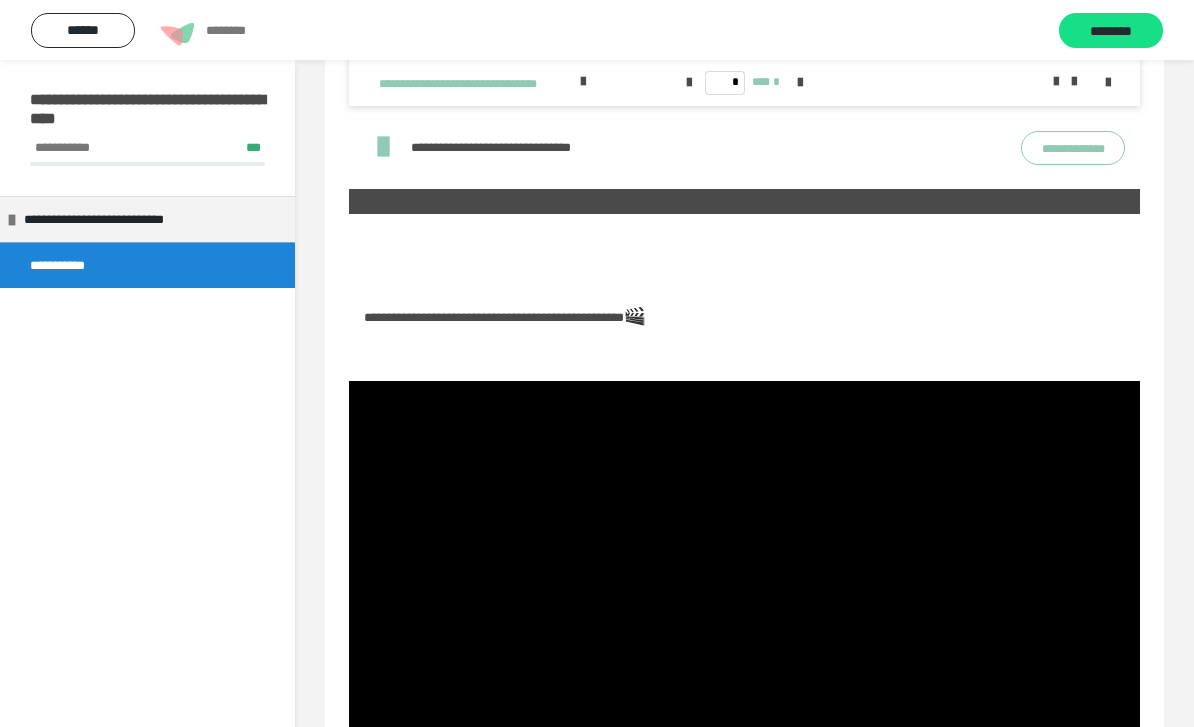 click at bounding box center [744, 603] 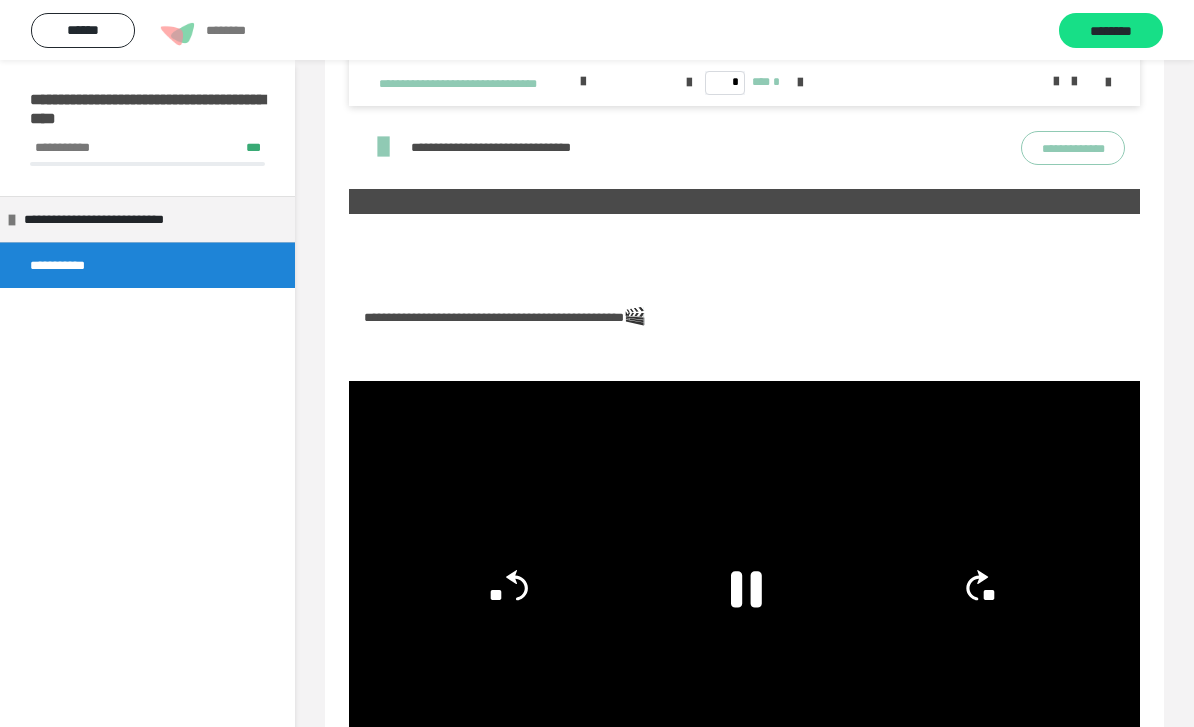 click 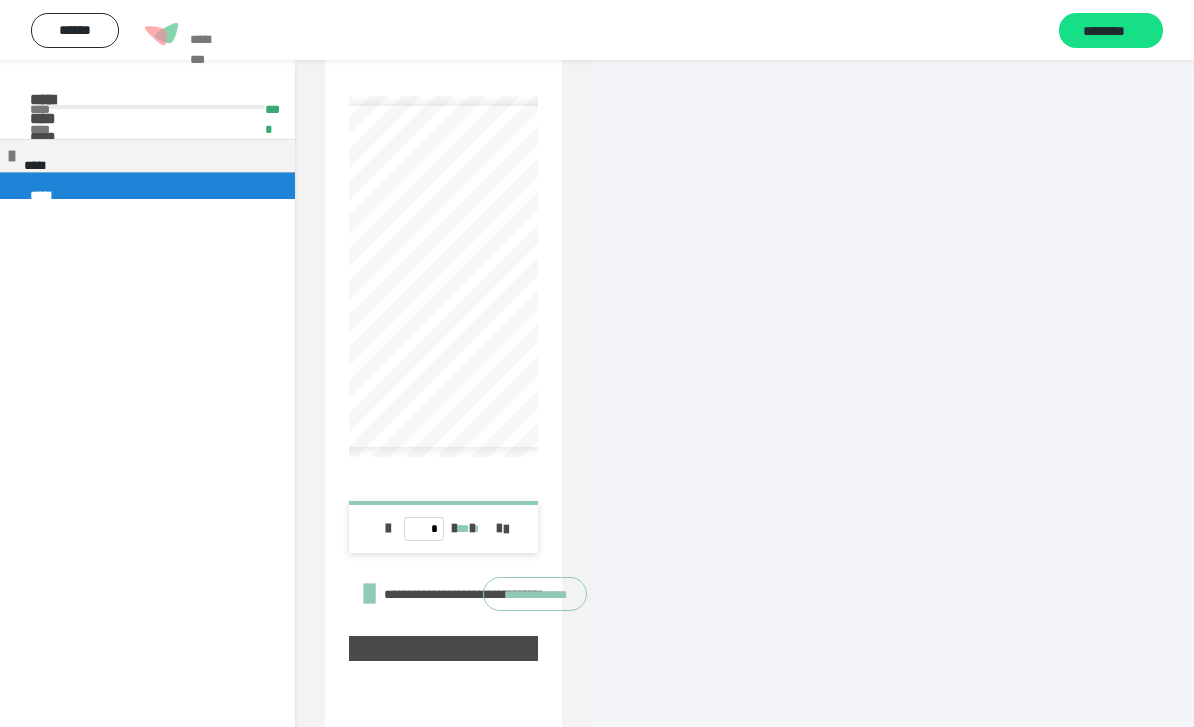scroll, scrollTop: 1635, scrollLeft: 0, axis: vertical 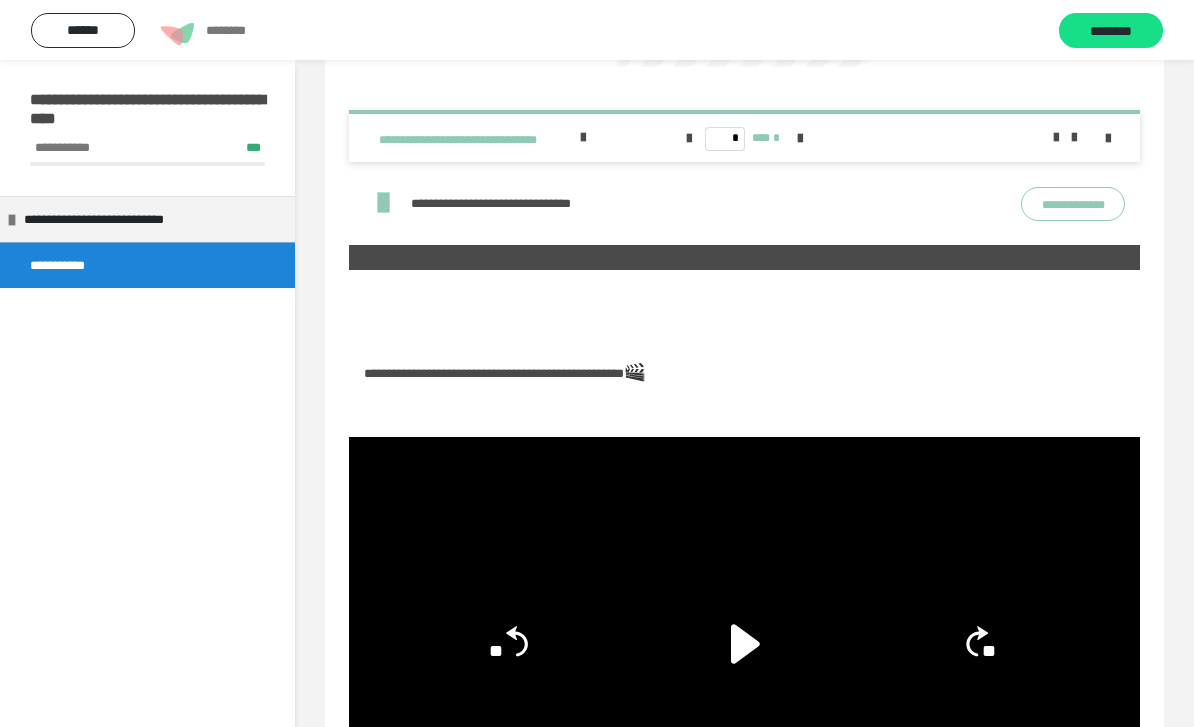 click 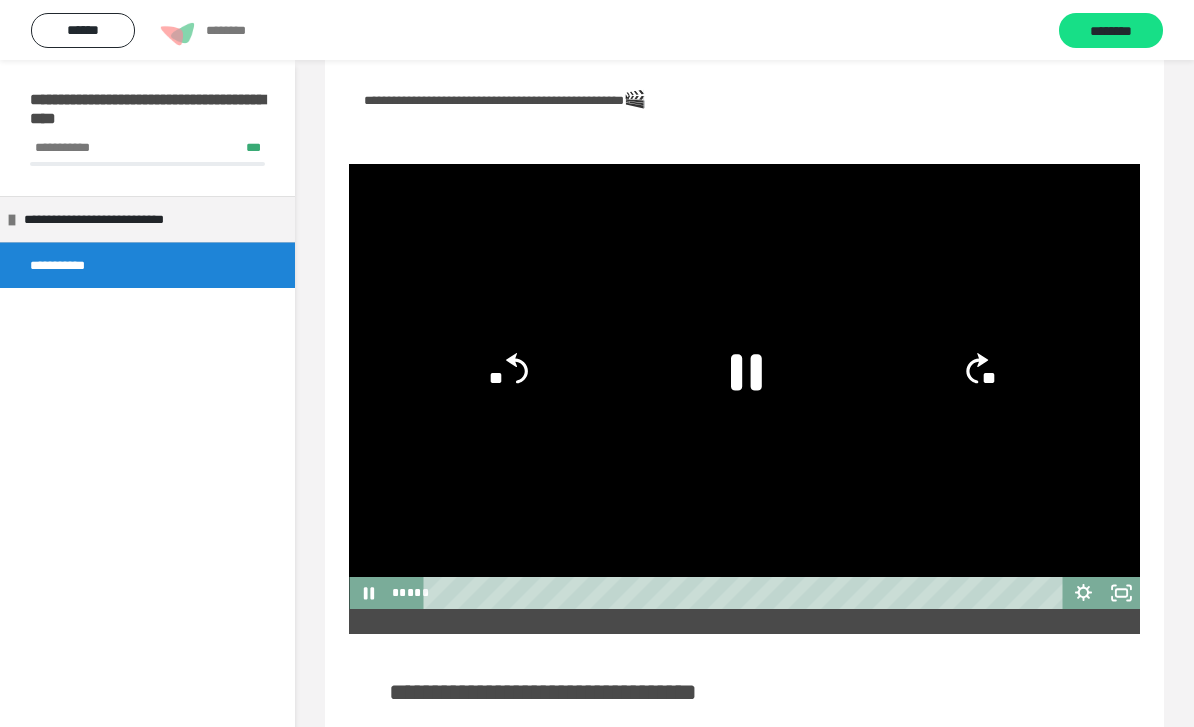 scroll, scrollTop: 1888, scrollLeft: 0, axis: vertical 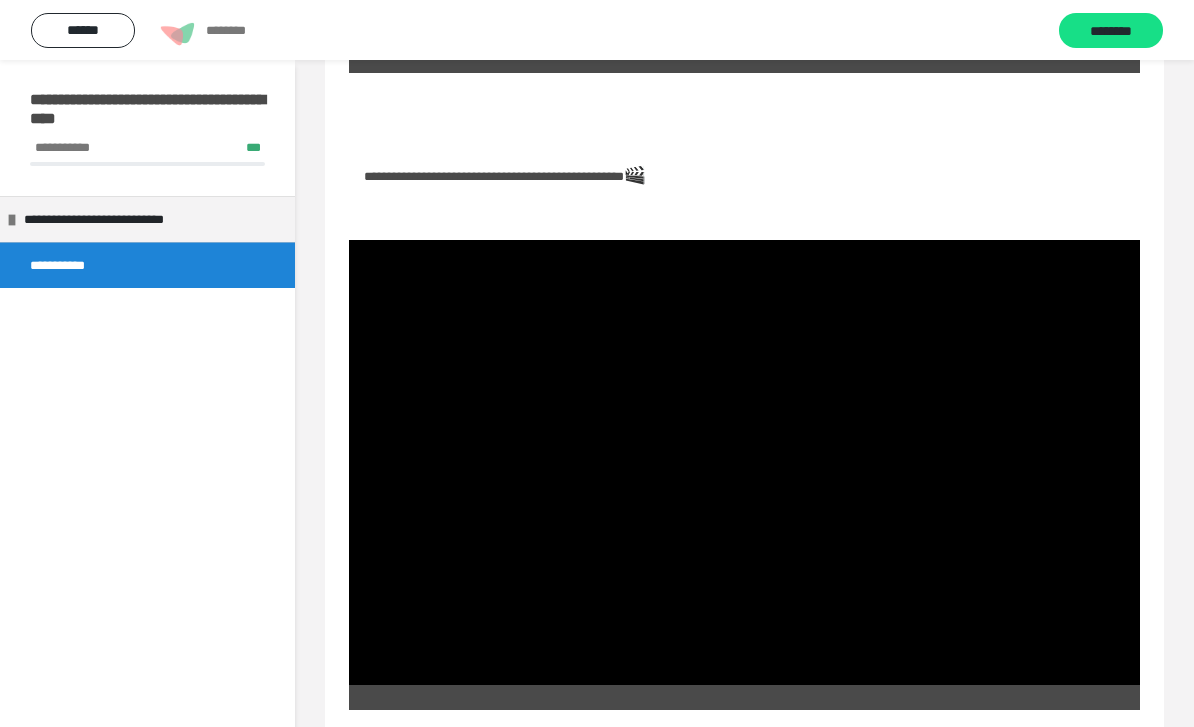 click at bounding box center [744, 462] 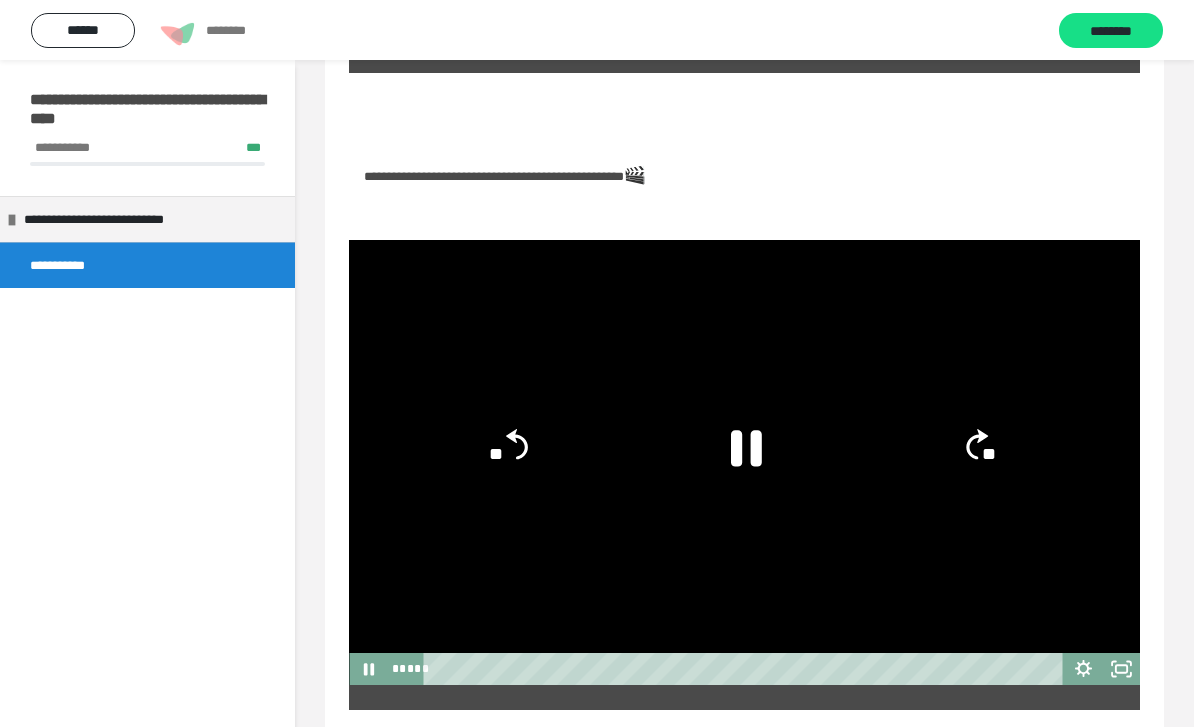 click 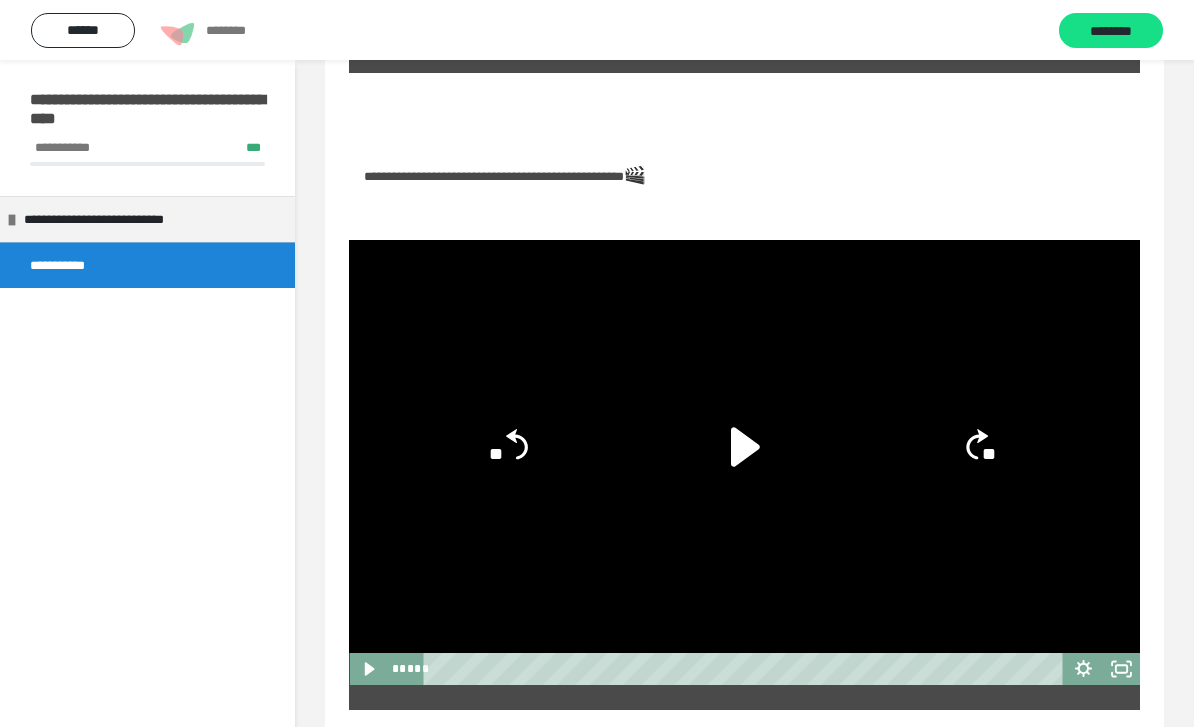 scroll, scrollTop: 1776, scrollLeft: 0, axis: vertical 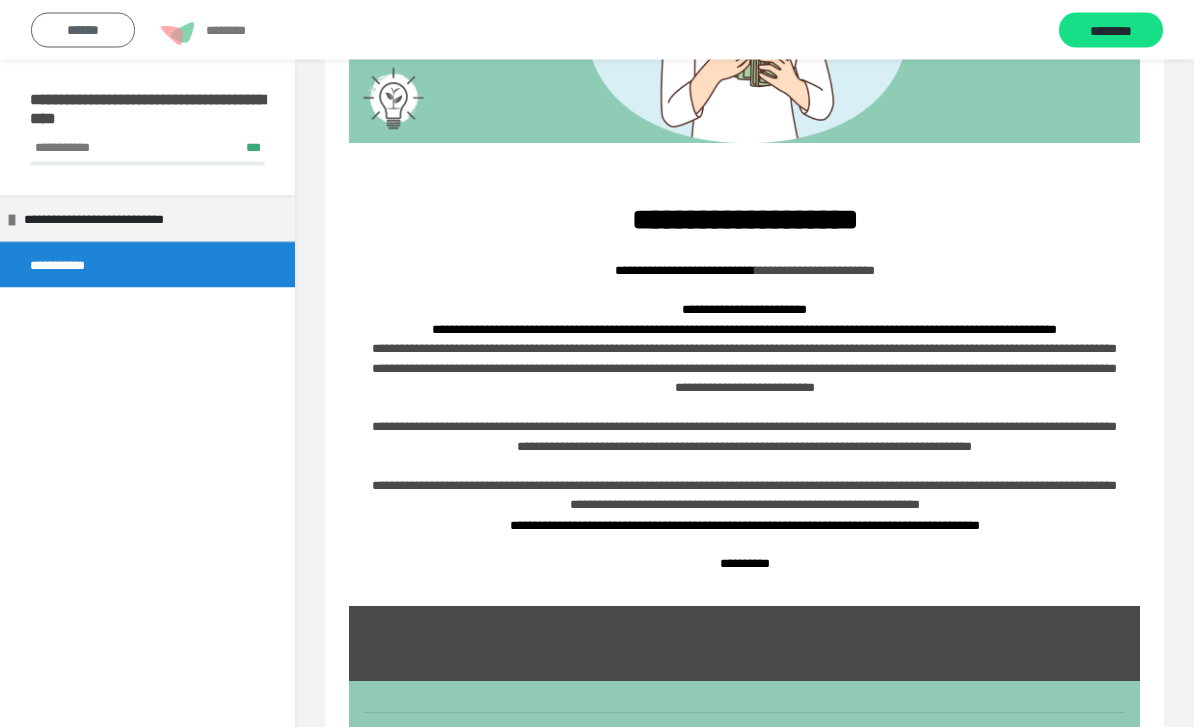 click on "******" at bounding box center (83, 30) 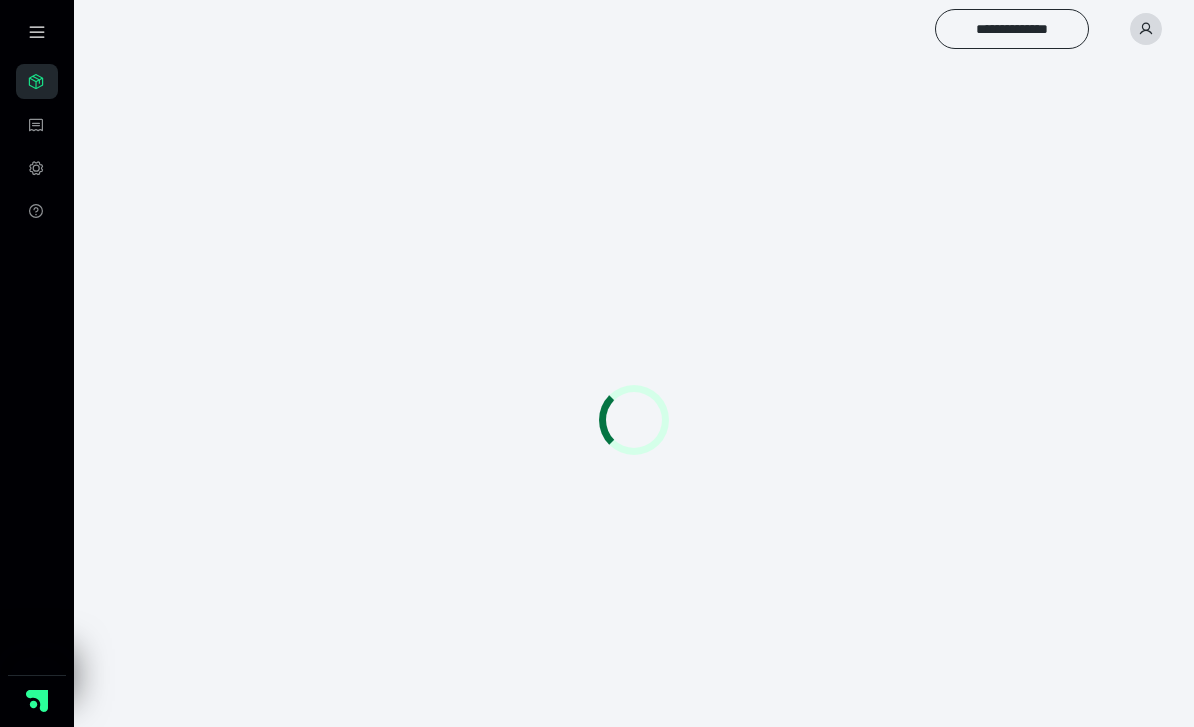 scroll, scrollTop: 25, scrollLeft: 0, axis: vertical 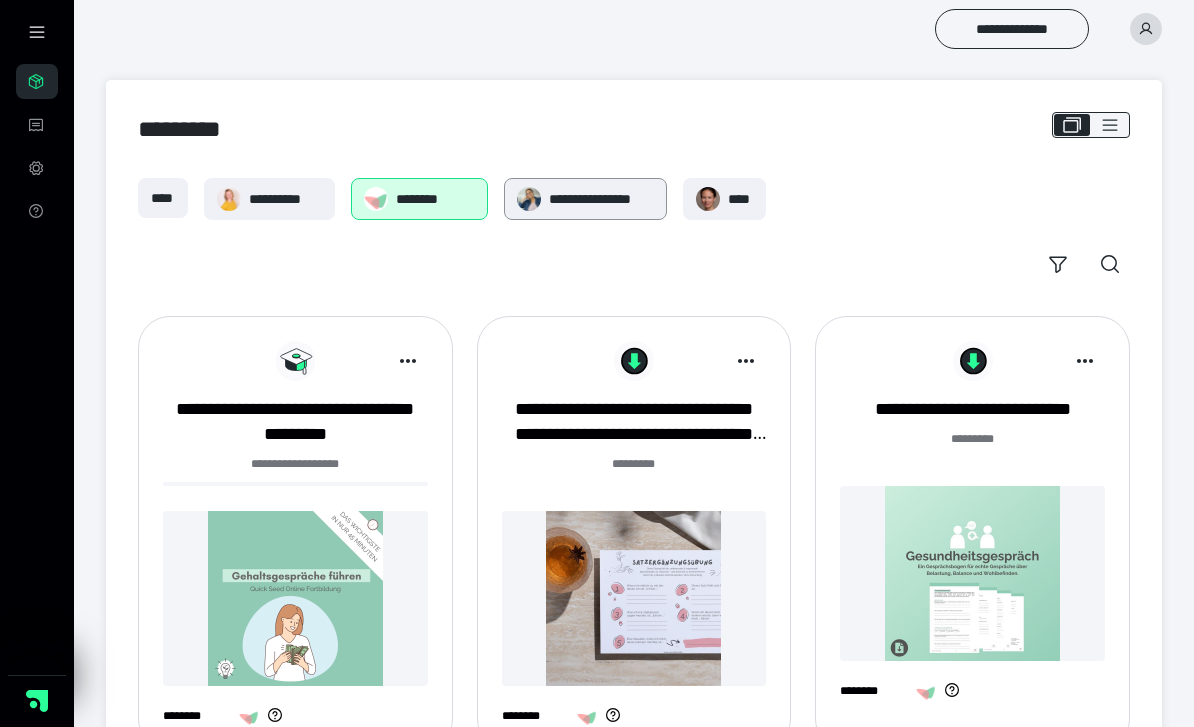 click on "**********" at bounding box center [601, 199] 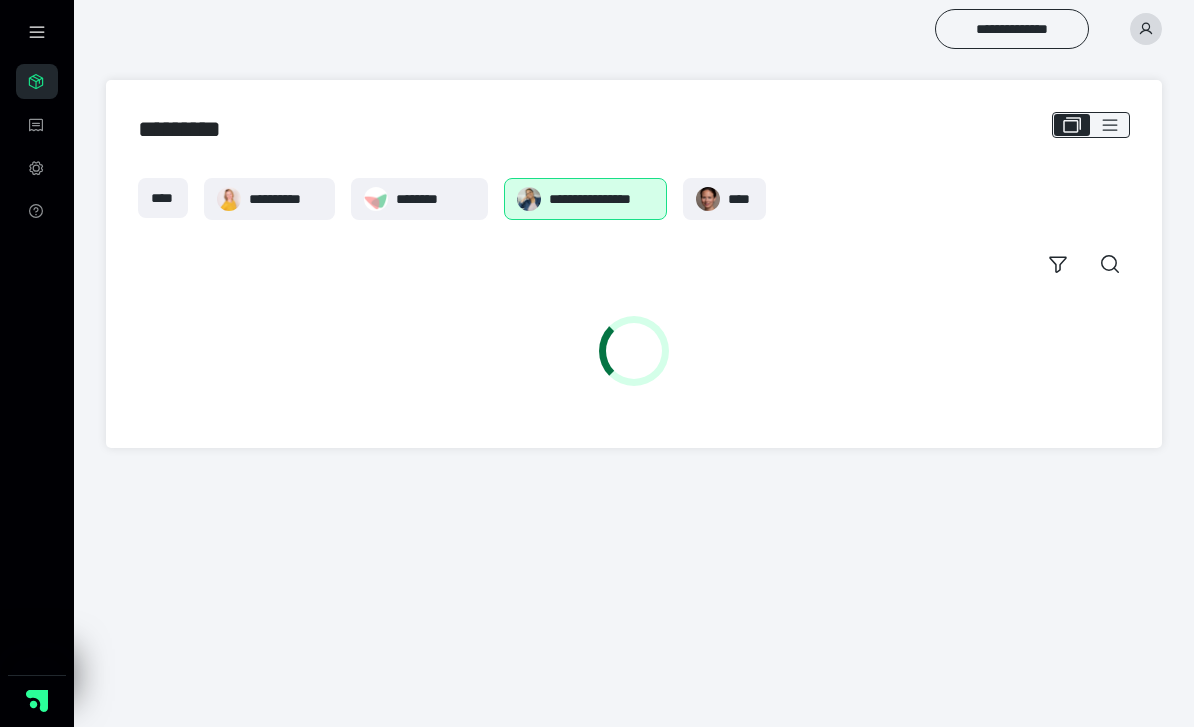 scroll, scrollTop: 0, scrollLeft: 0, axis: both 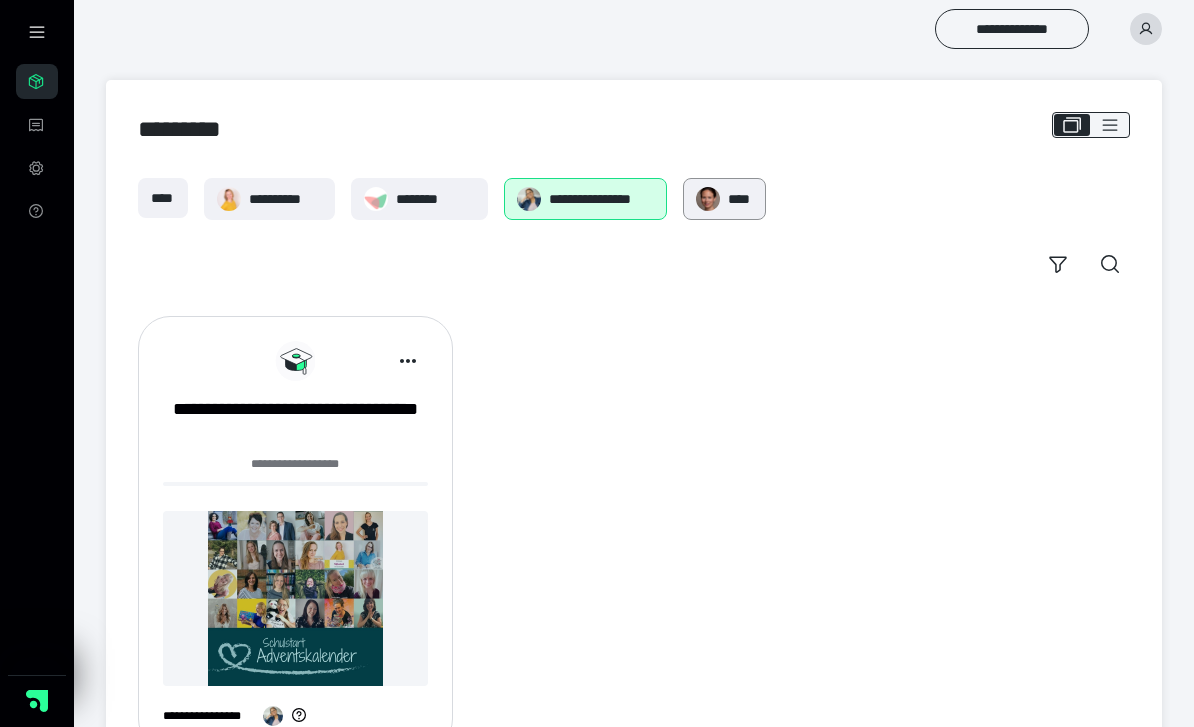 click on "****" at bounding box center (741, 199) 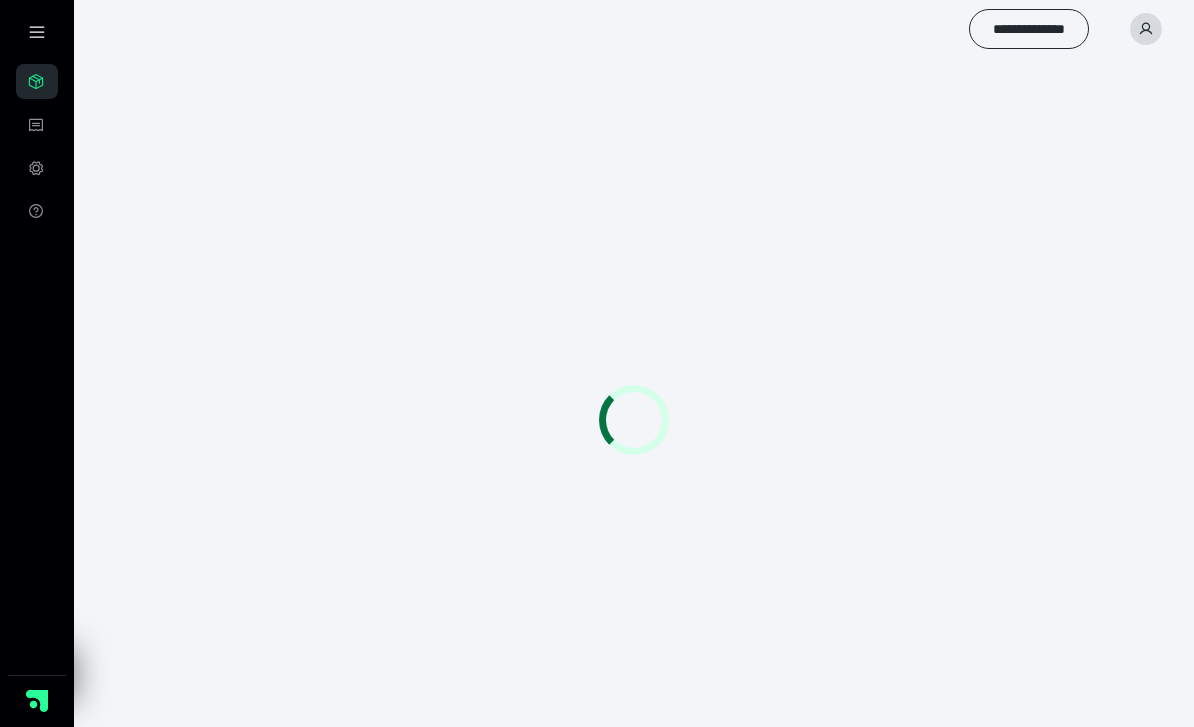 scroll, scrollTop: 0, scrollLeft: 0, axis: both 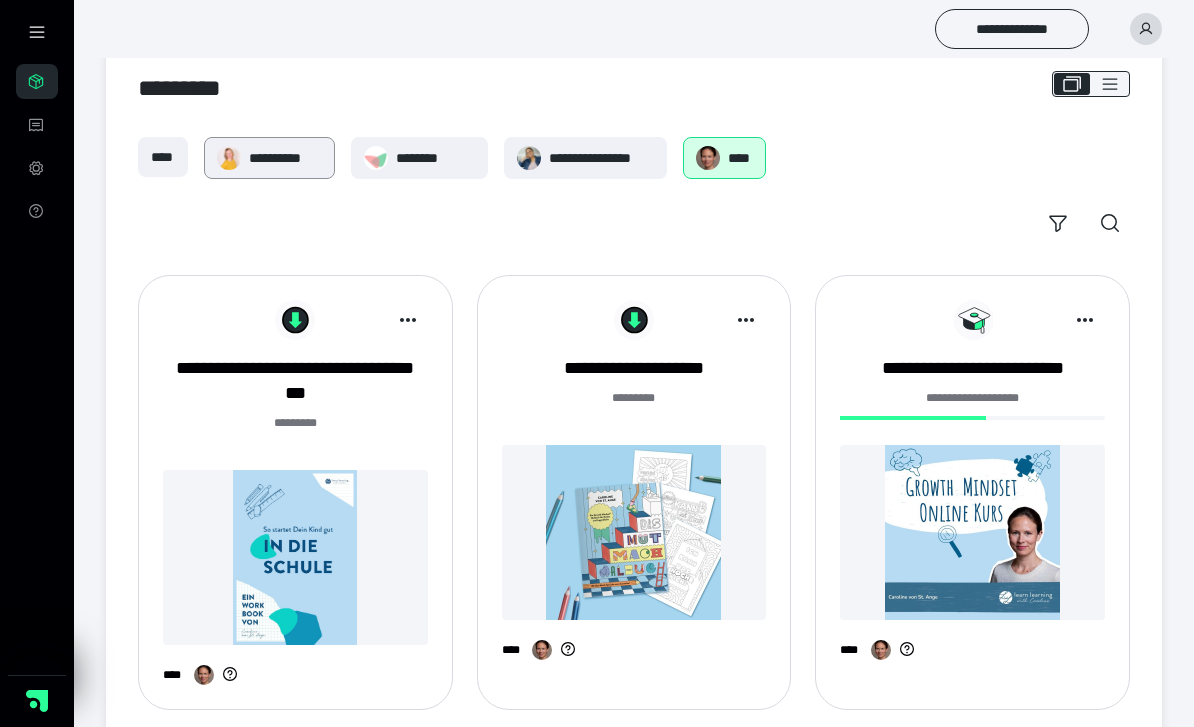 click on "**********" at bounding box center [269, 158] 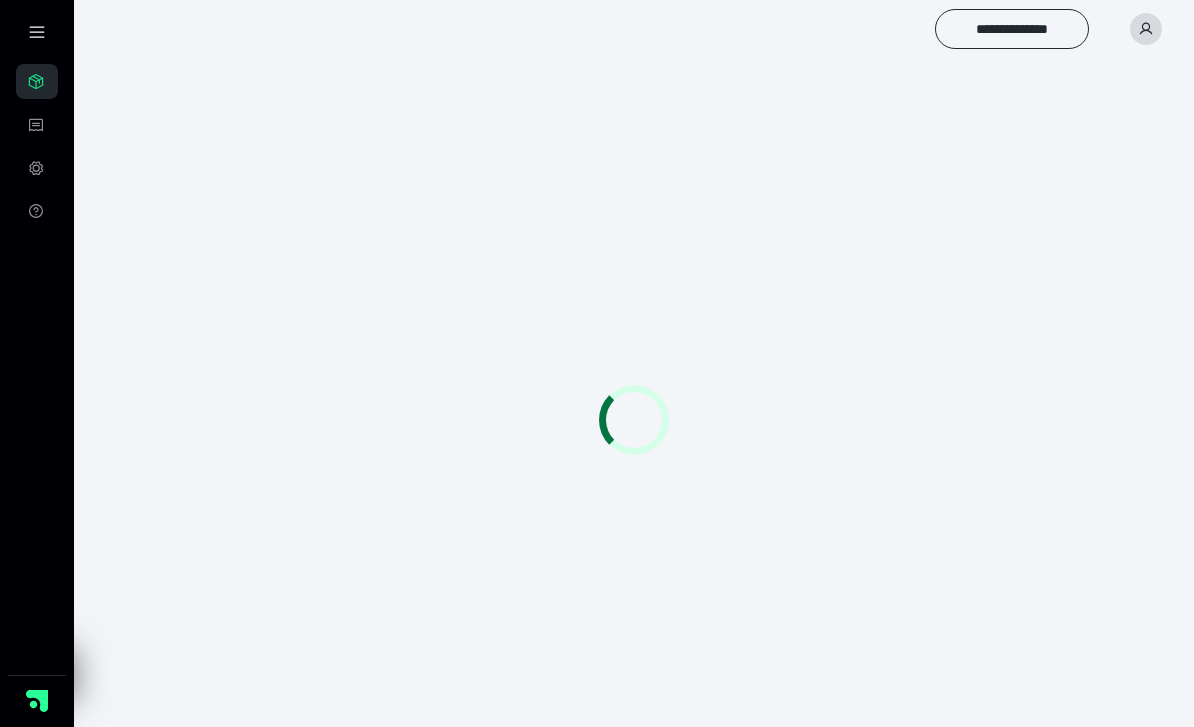 scroll, scrollTop: 0, scrollLeft: 0, axis: both 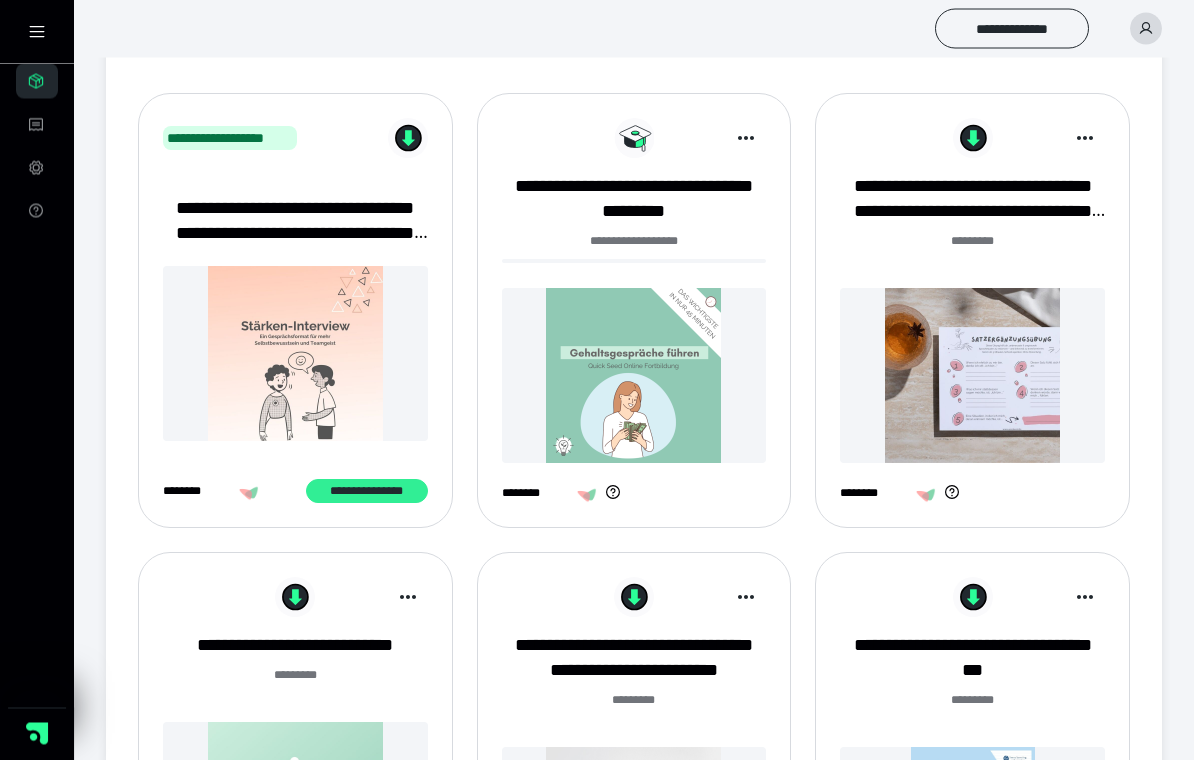 click on "**********" at bounding box center [367, 492] 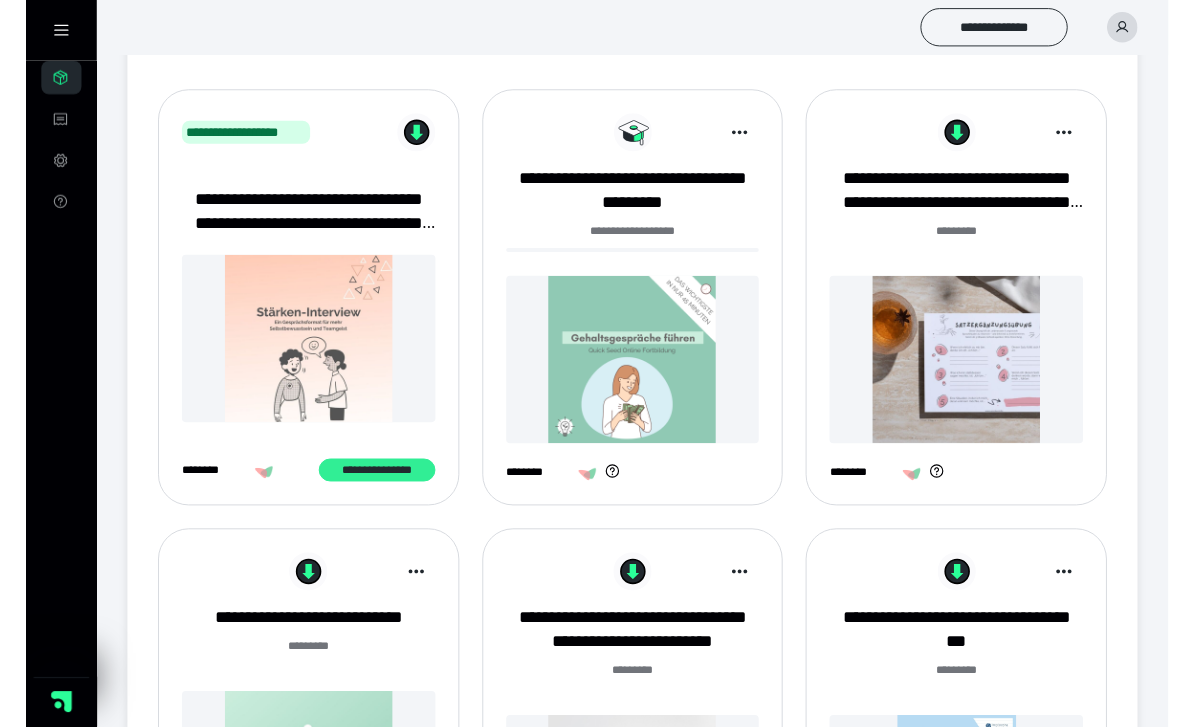 scroll, scrollTop: 223, scrollLeft: 0, axis: vertical 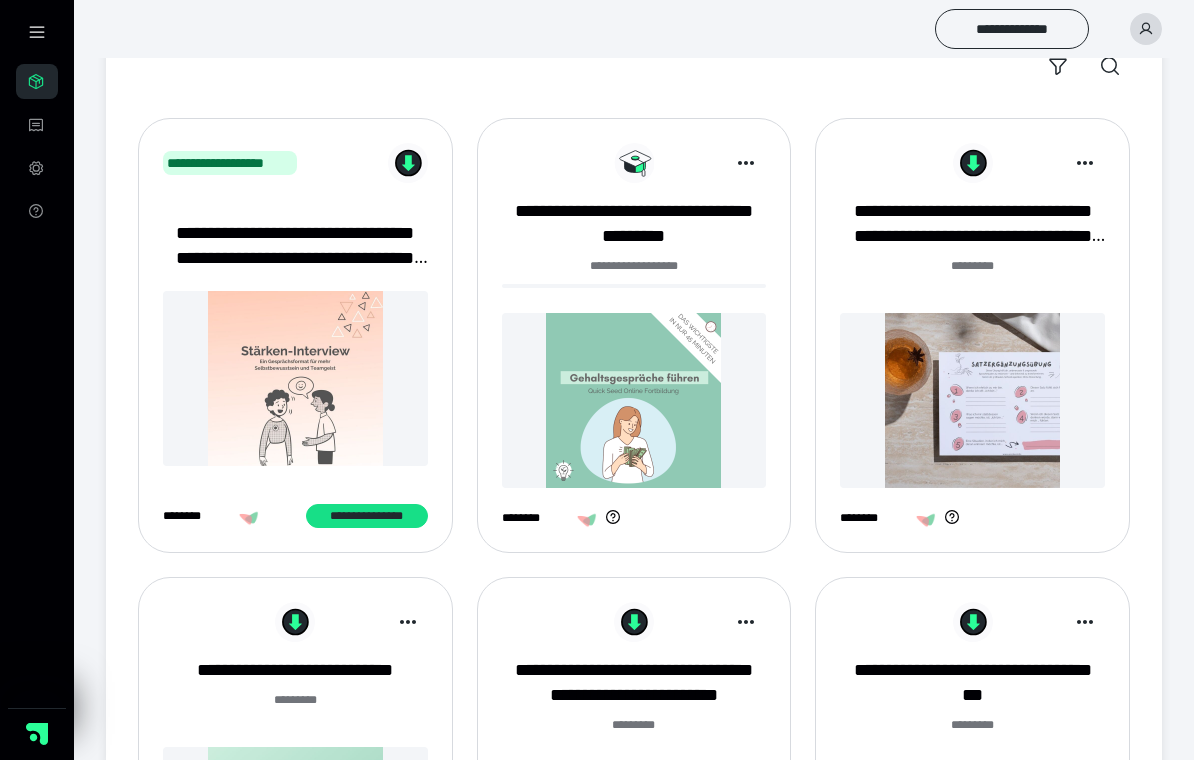 click 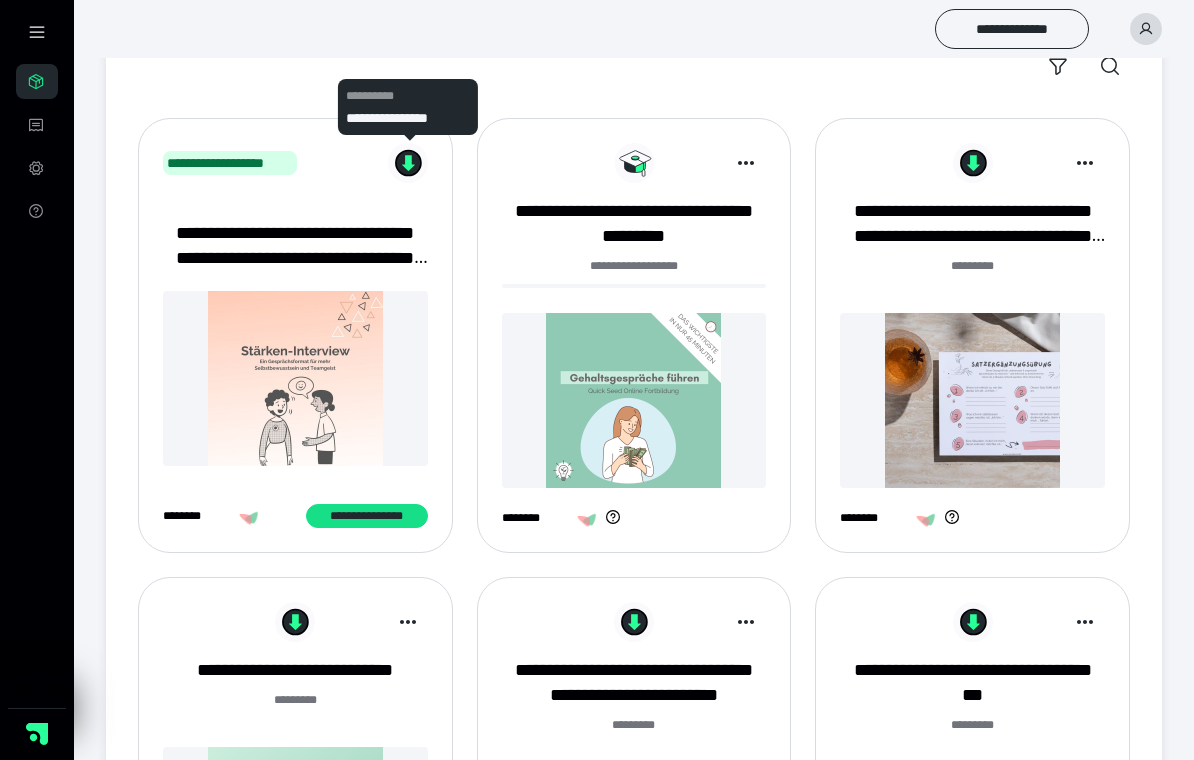 click 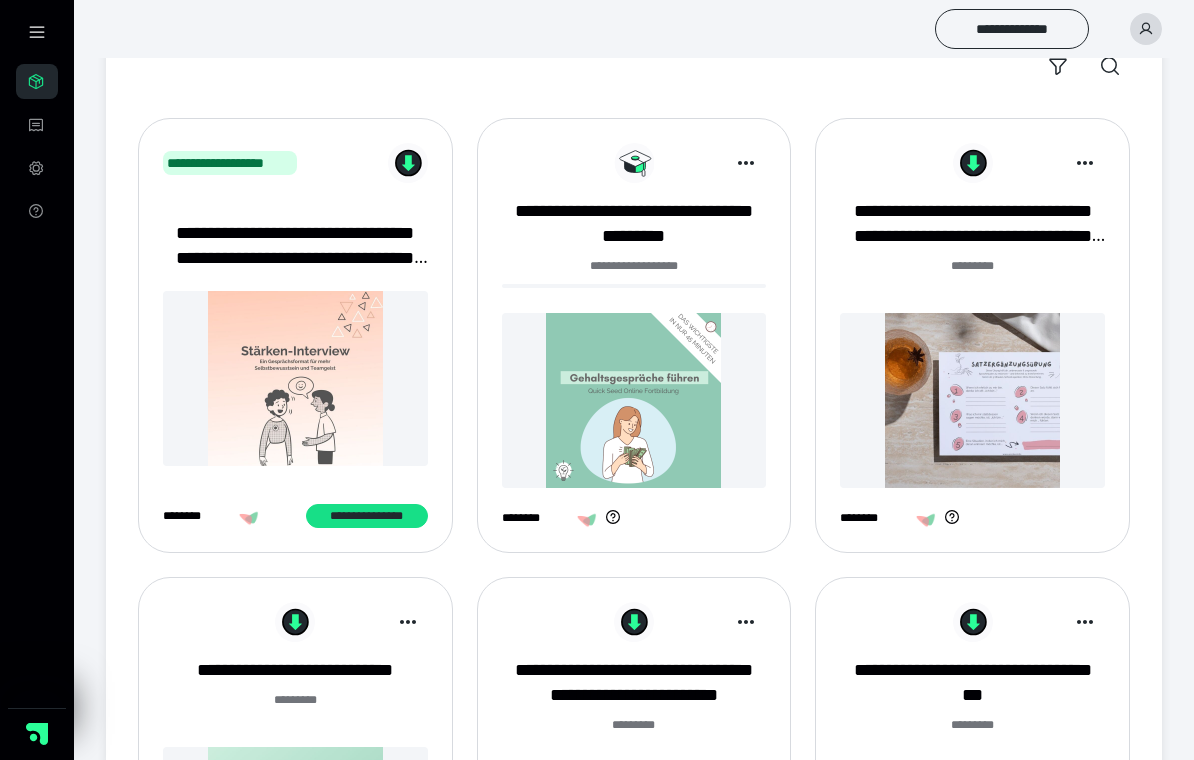 click 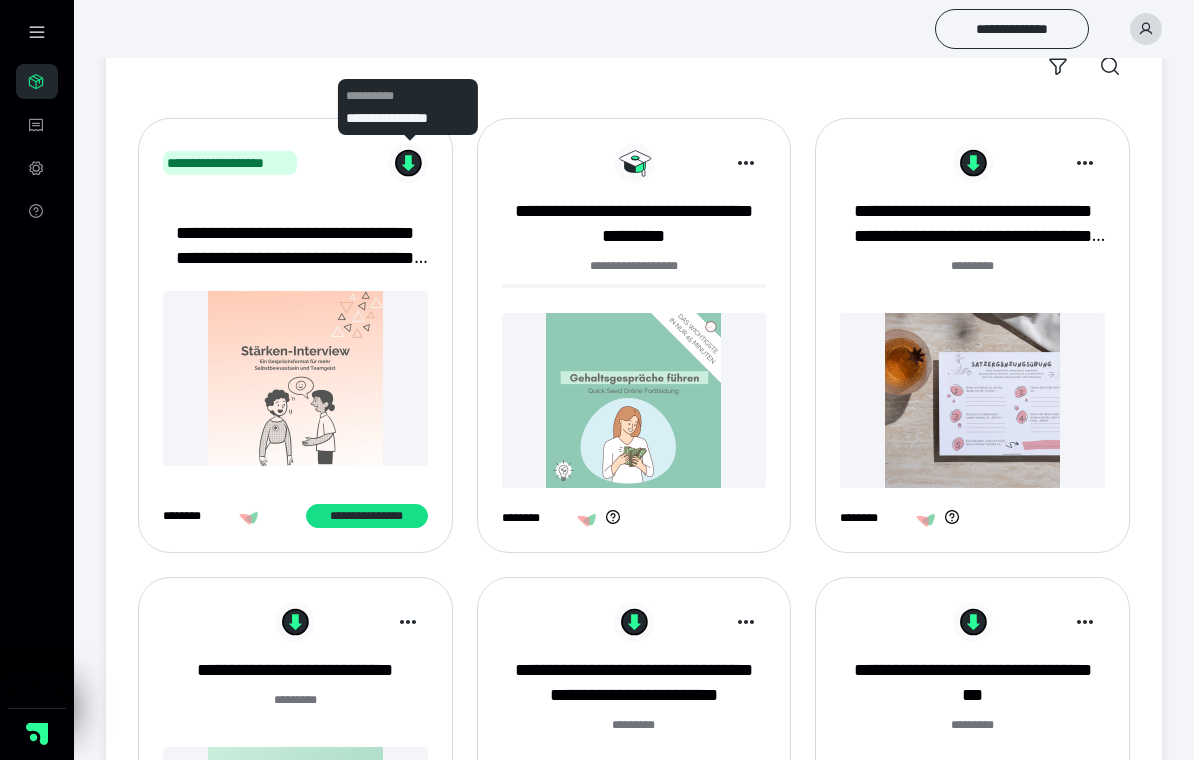 click on "**********" at bounding box center [408, 96] 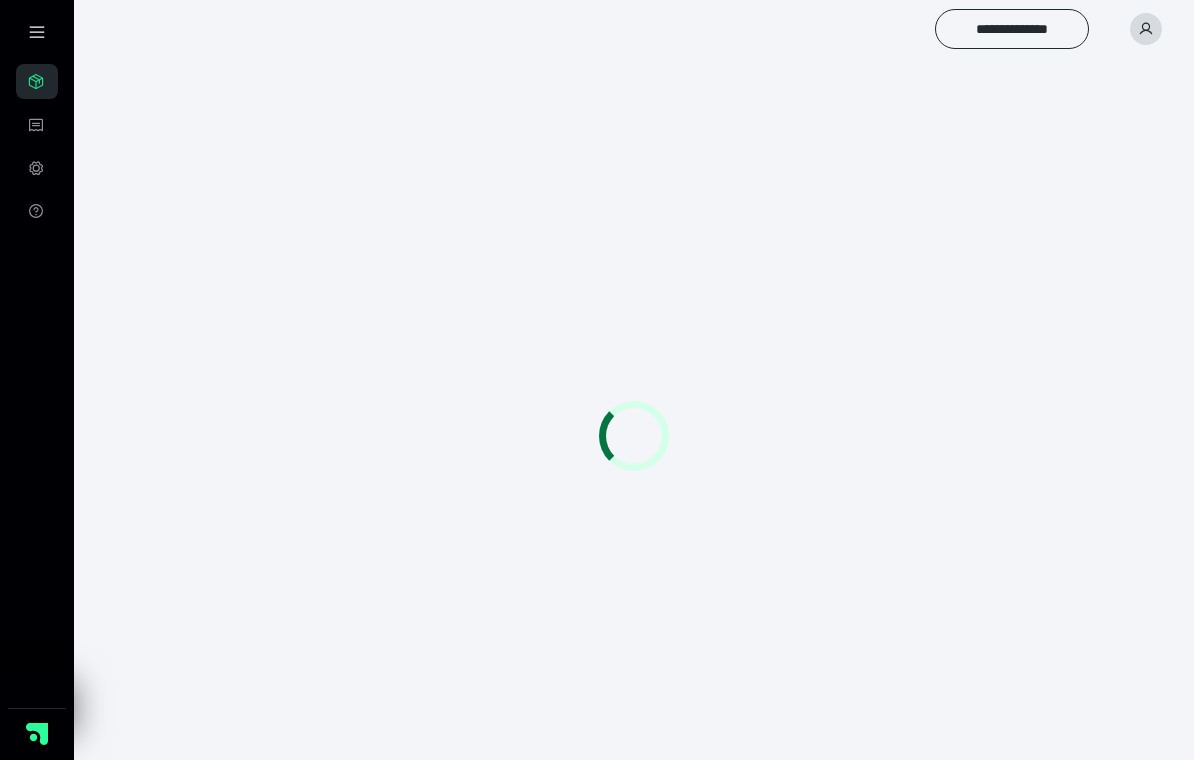 scroll, scrollTop: 0, scrollLeft: 0, axis: both 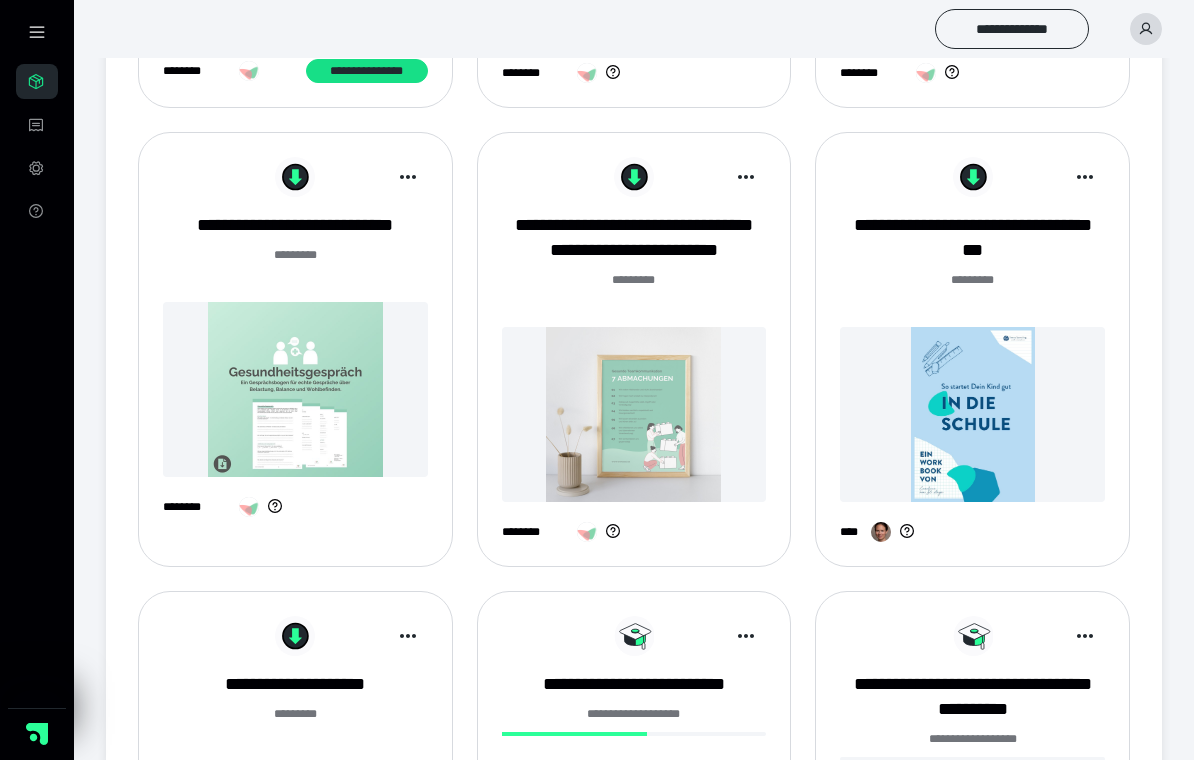 click at bounding box center [634, 414] 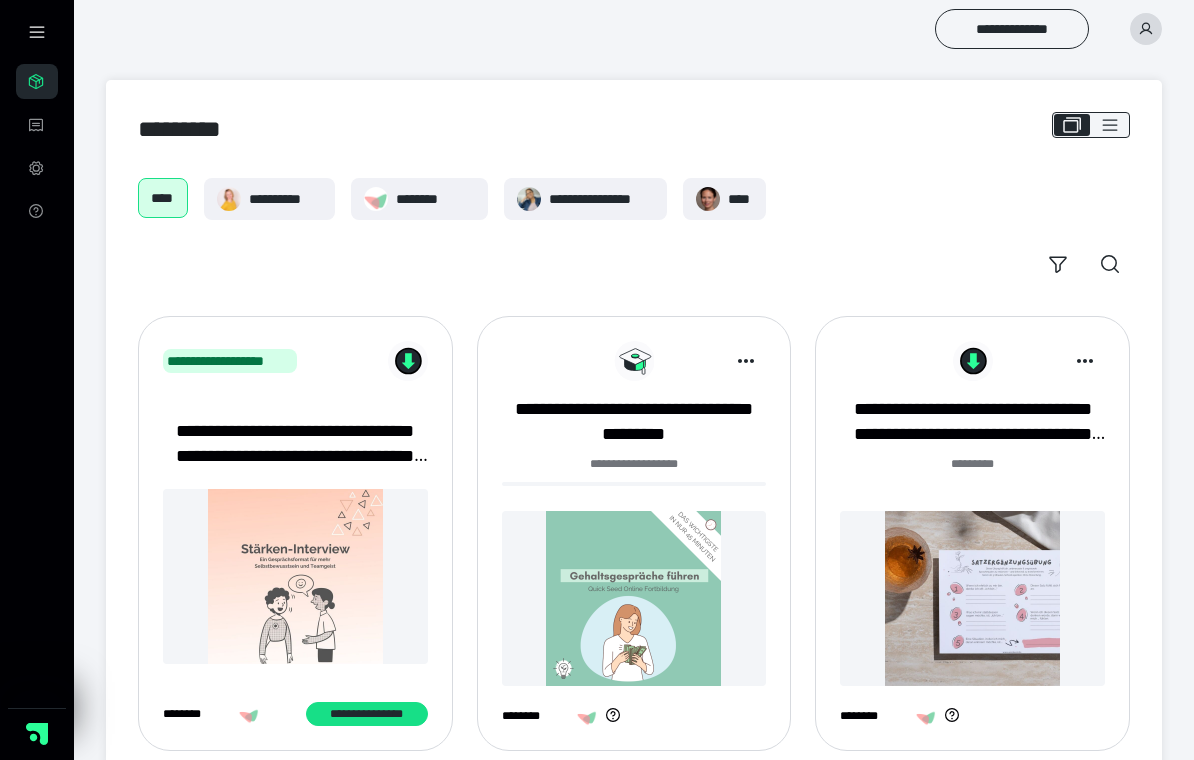 scroll, scrollTop: 674, scrollLeft: 0, axis: vertical 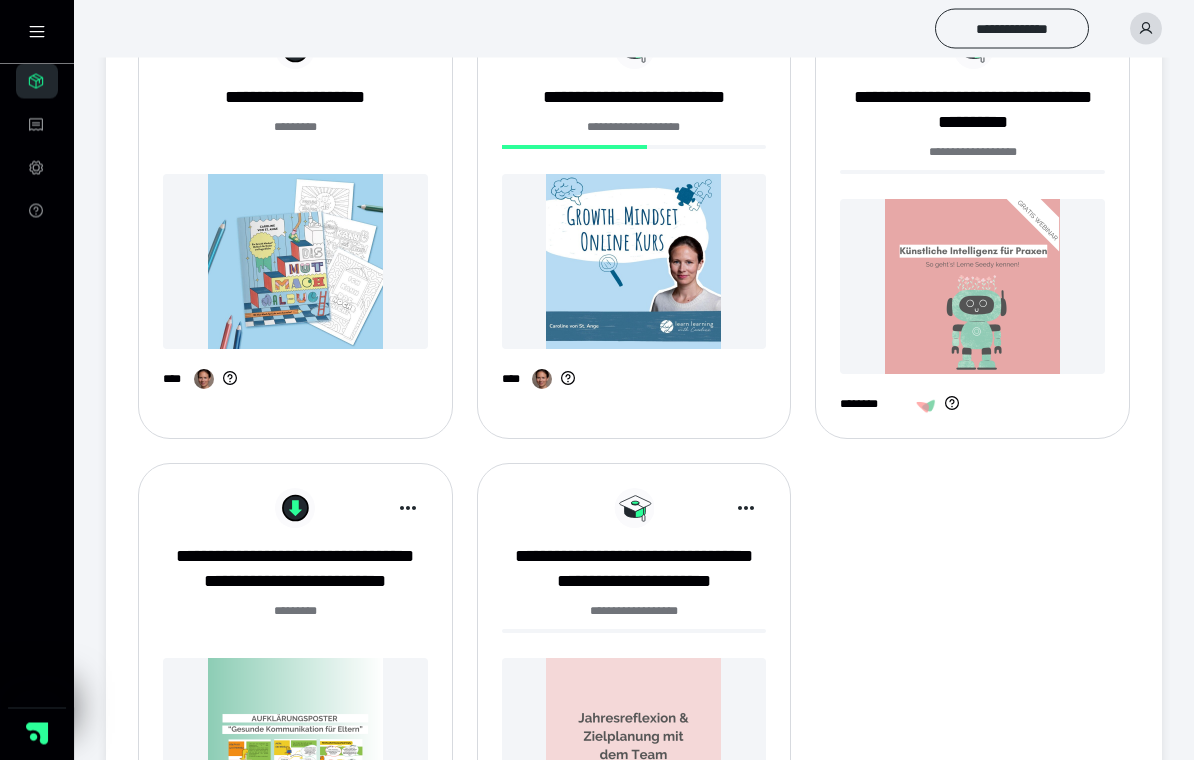 click at bounding box center (972, 287) 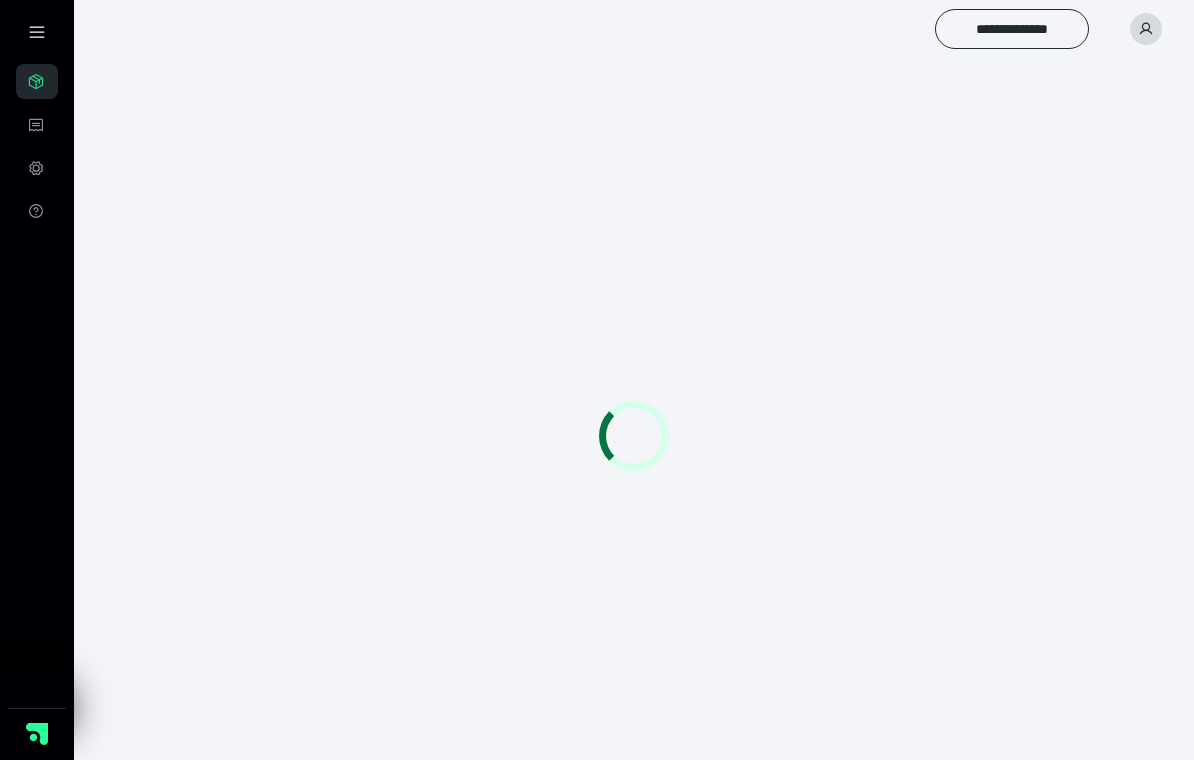 scroll, scrollTop: 0, scrollLeft: 0, axis: both 